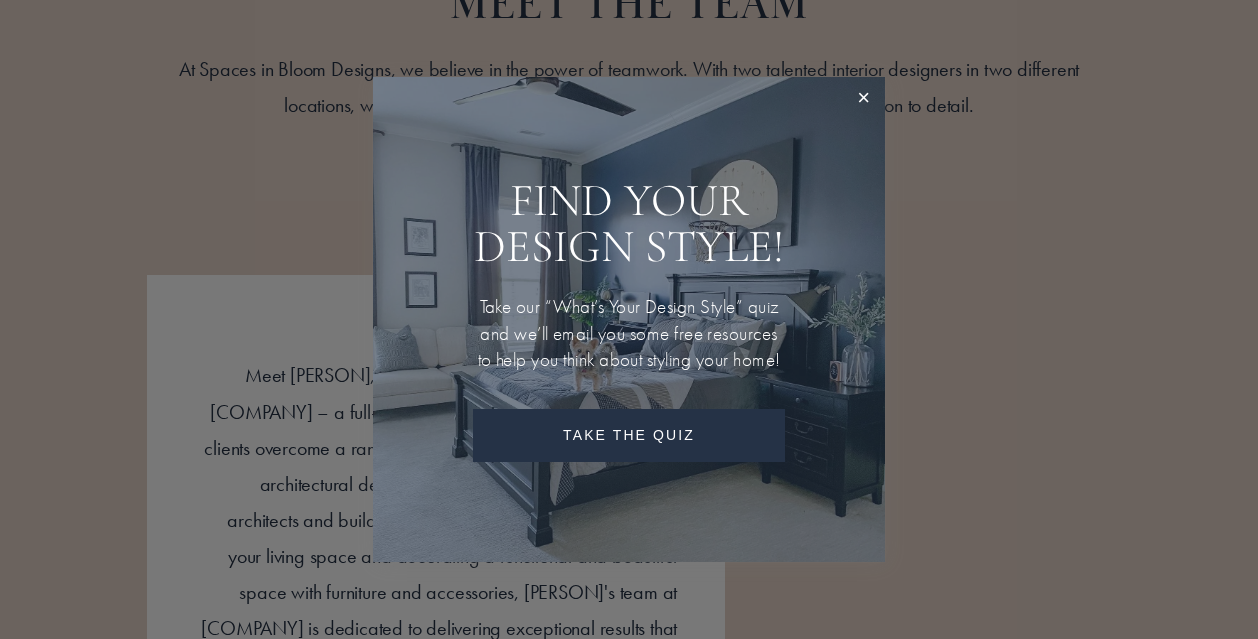 scroll, scrollTop: 1404, scrollLeft: 0, axis: vertical 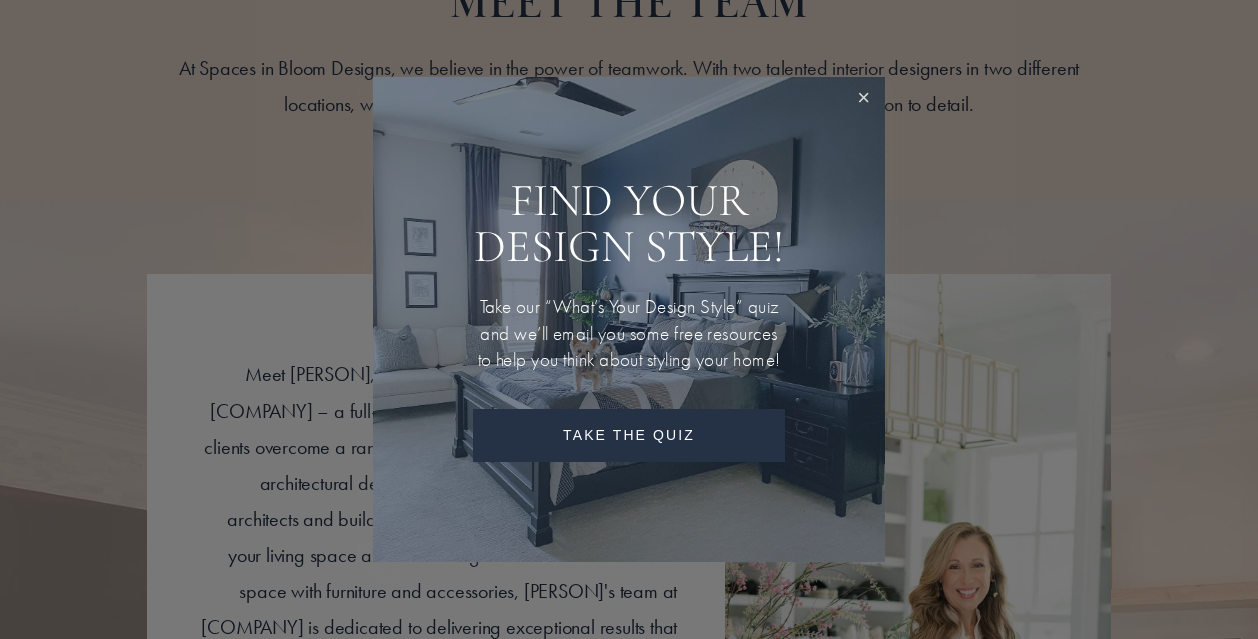 click at bounding box center (863, 98) 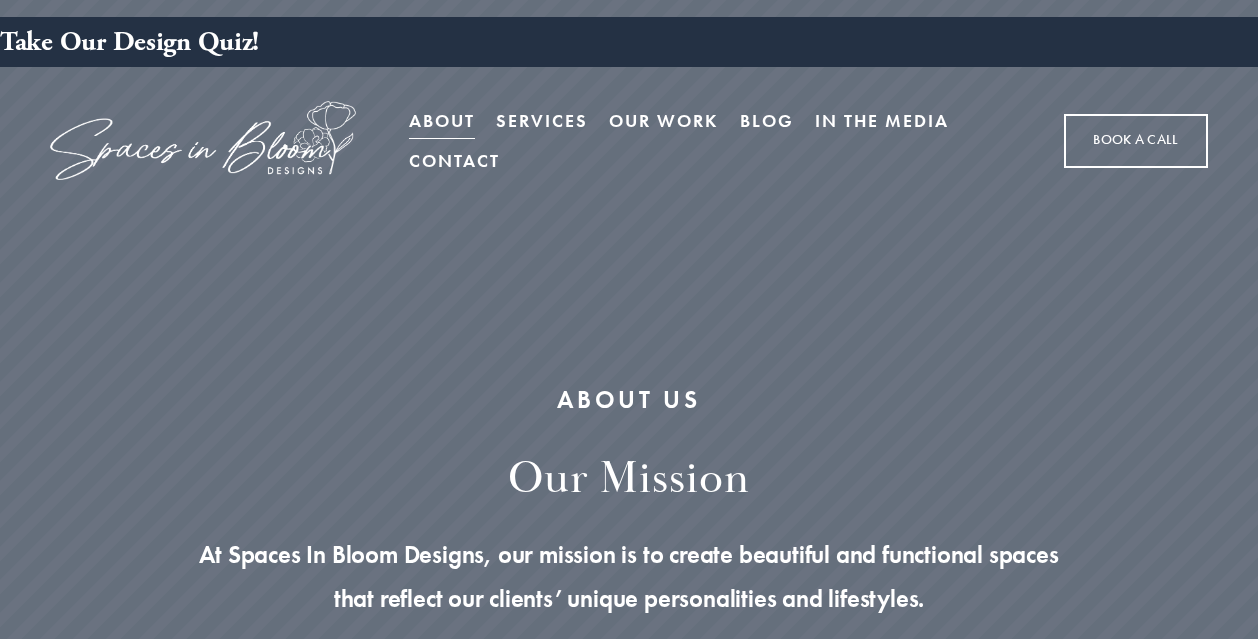 scroll, scrollTop: 0, scrollLeft: 0, axis: both 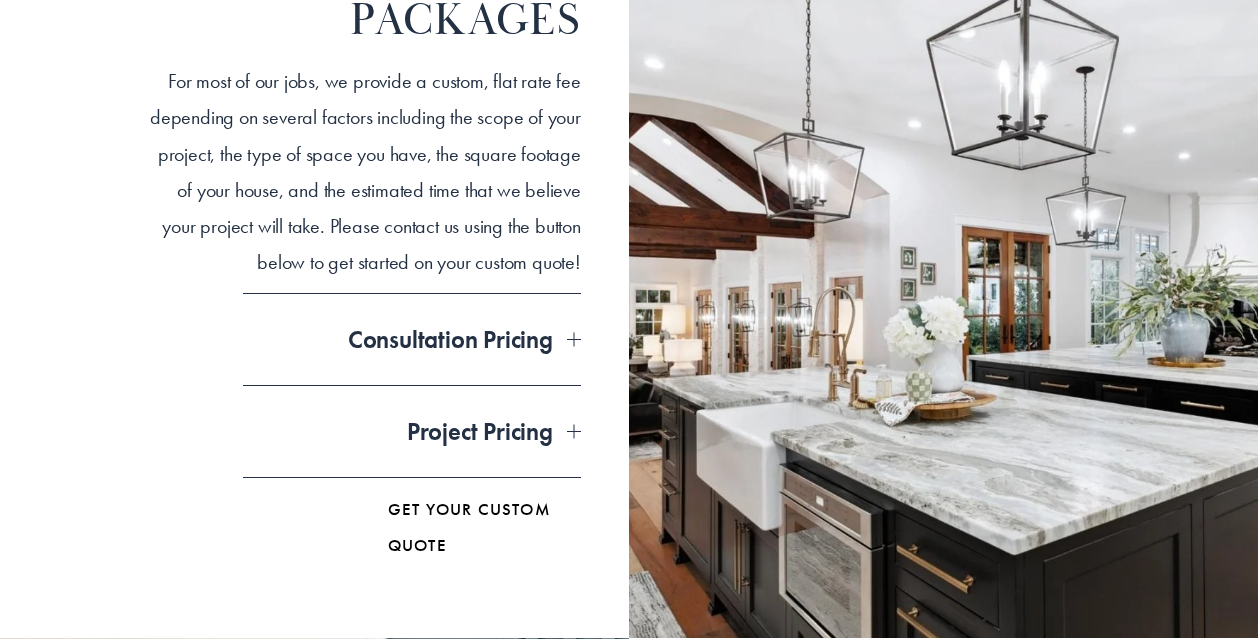 click at bounding box center (574, 339) 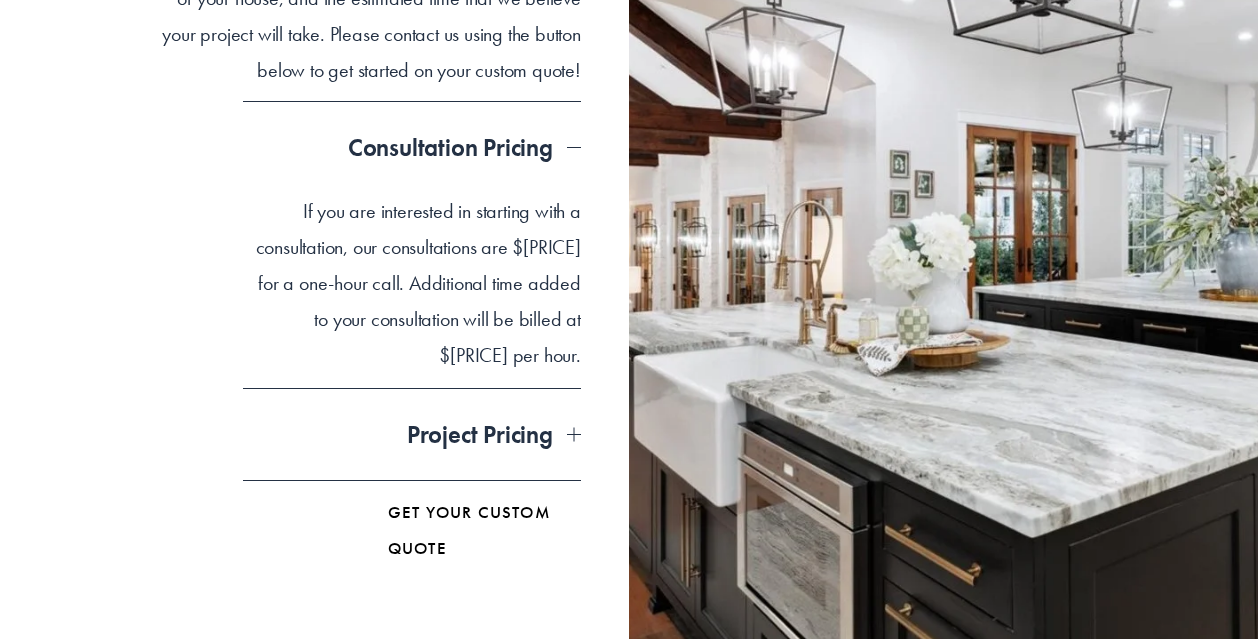 scroll, scrollTop: 1740, scrollLeft: 0, axis: vertical 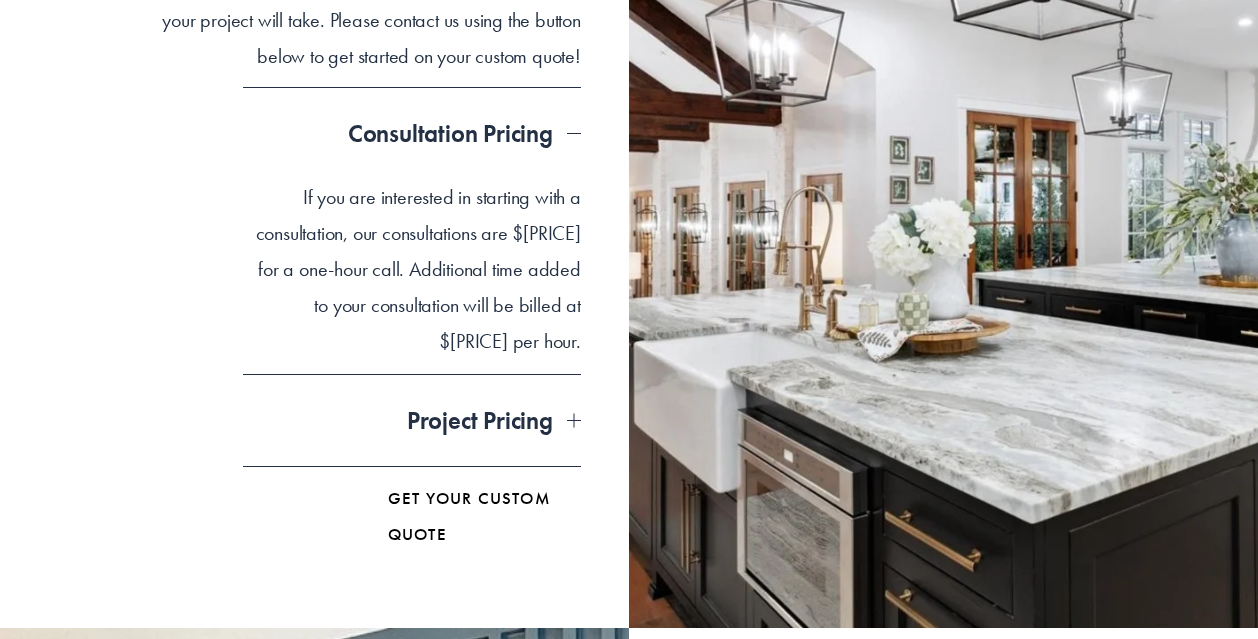 click at bounding box center (574, 420) 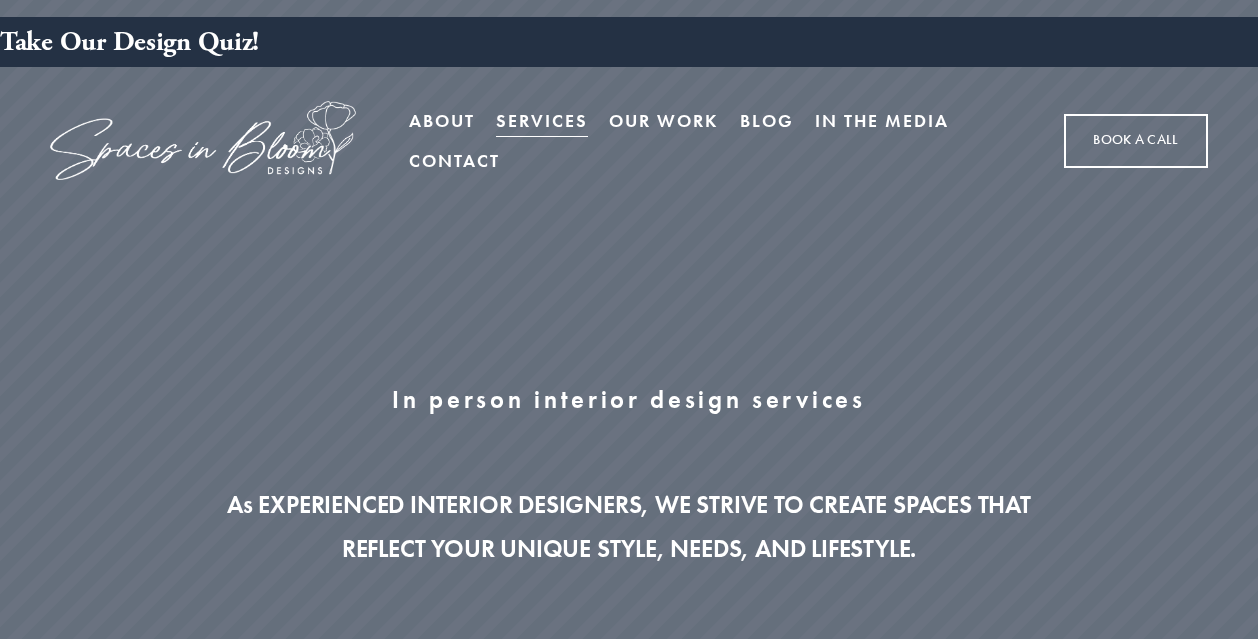 scroll, scrollTop: 0, scrollLeft: 0, axis: both 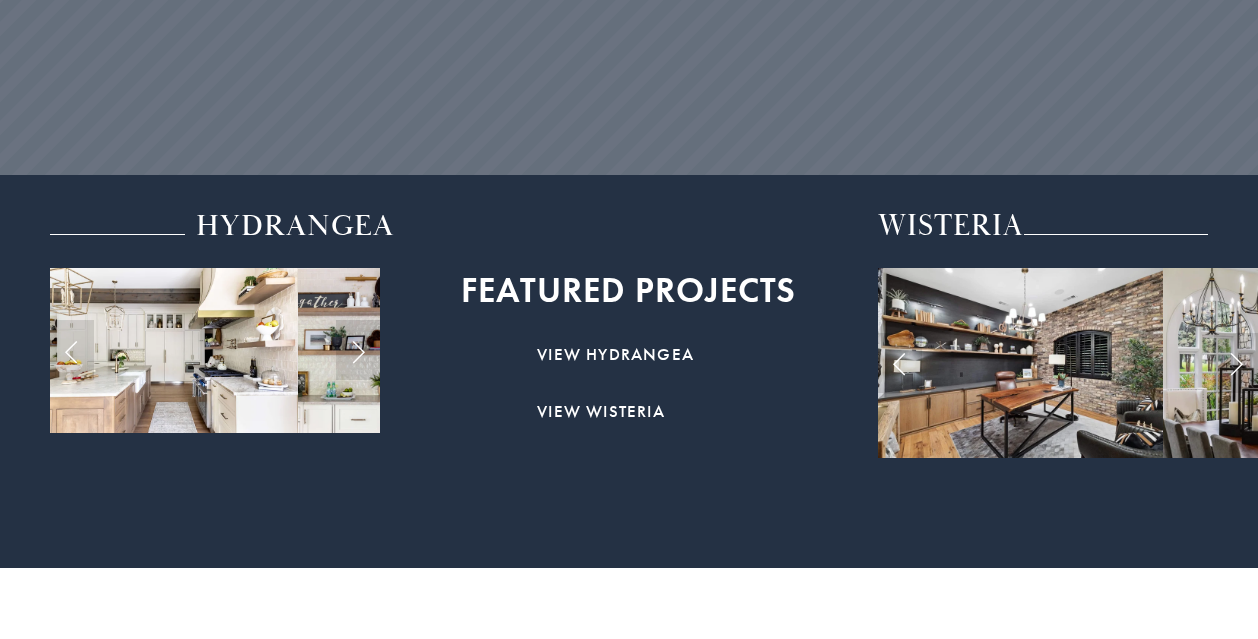 click at bounding box center (1020, 363) 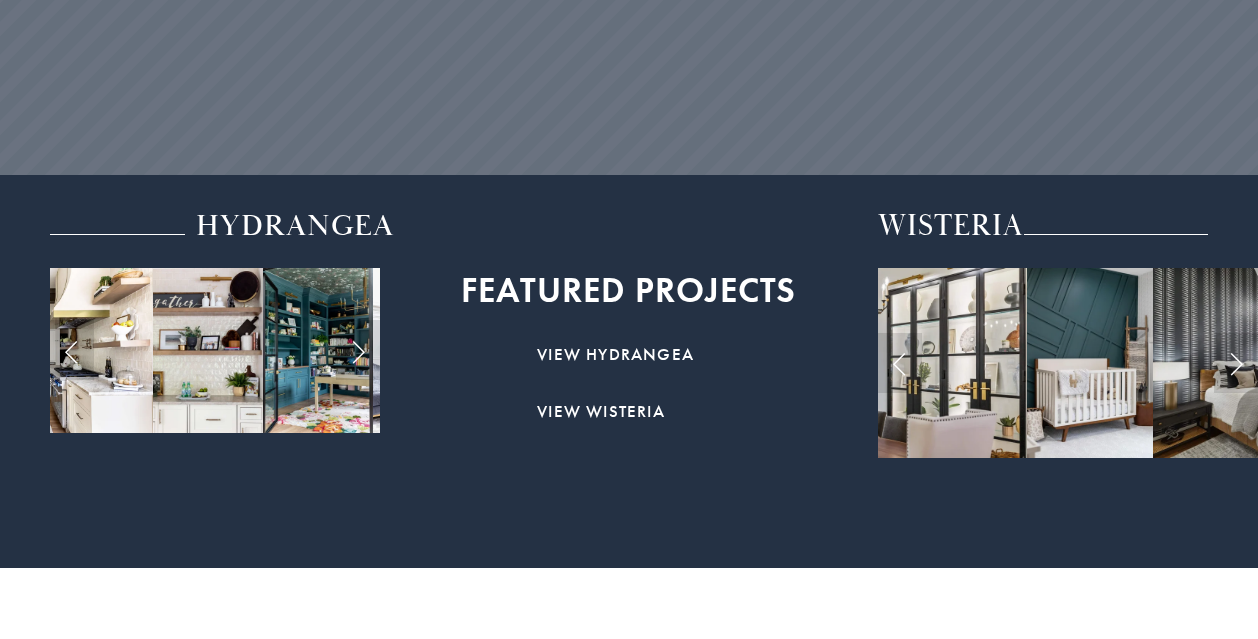 click on "view wisteria" at bounding box center (601, 411) 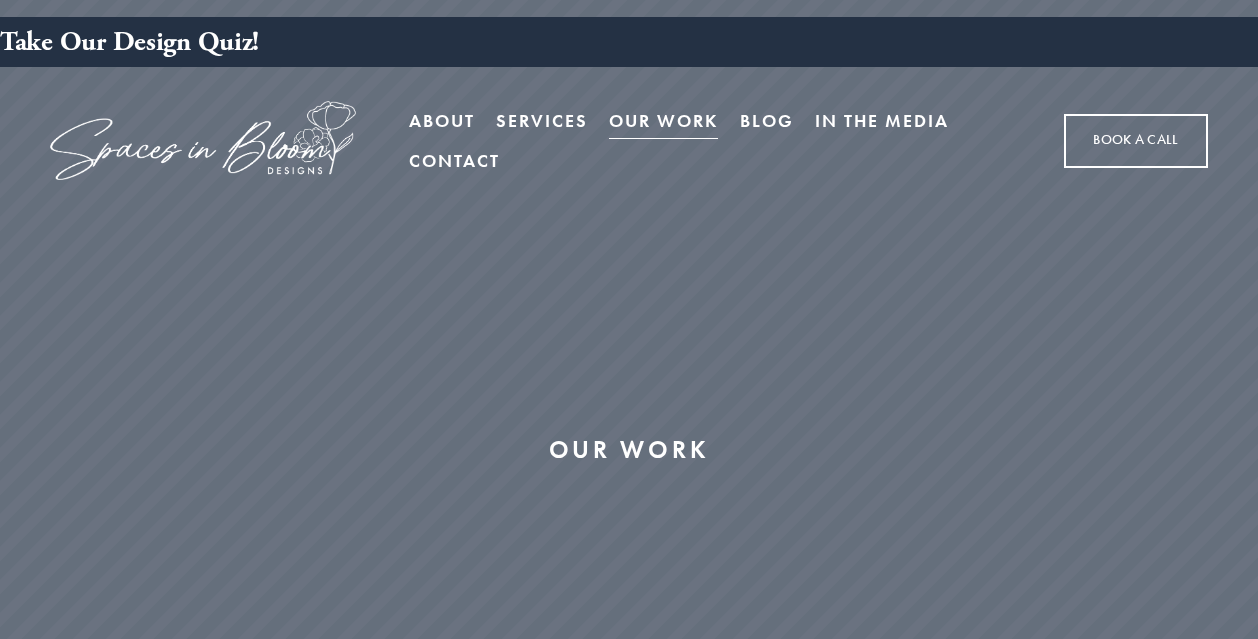 scroll, scrollTop: 0, scrollLeft: 0, axis: both 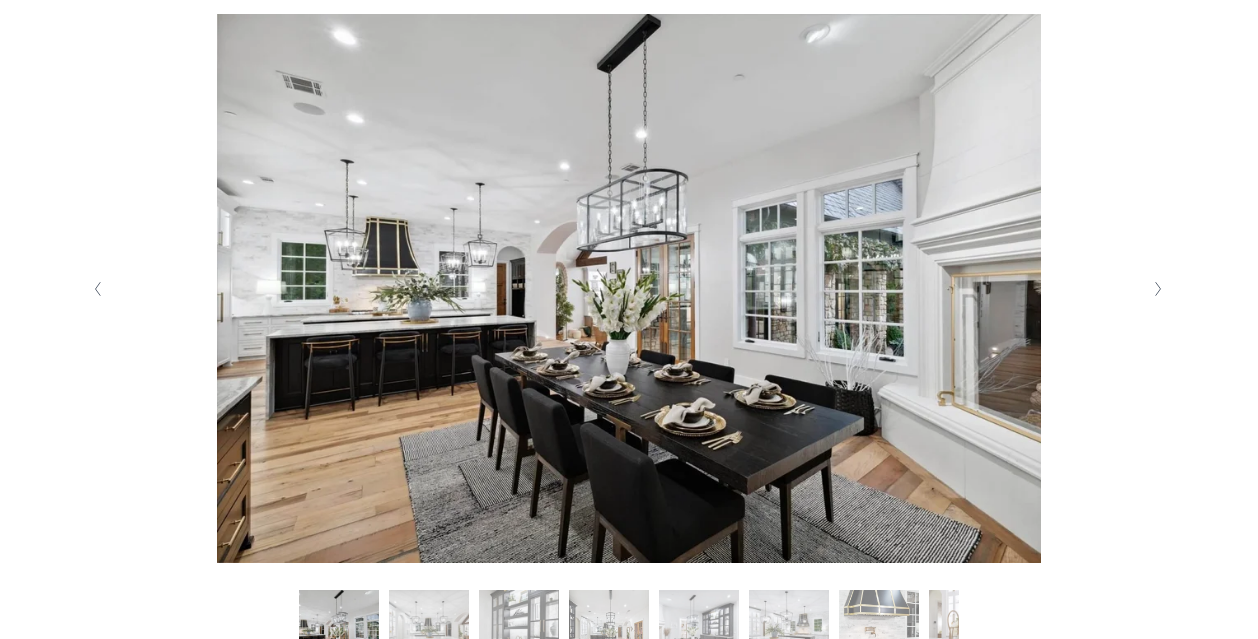 click at bounding box center [1158, 289] 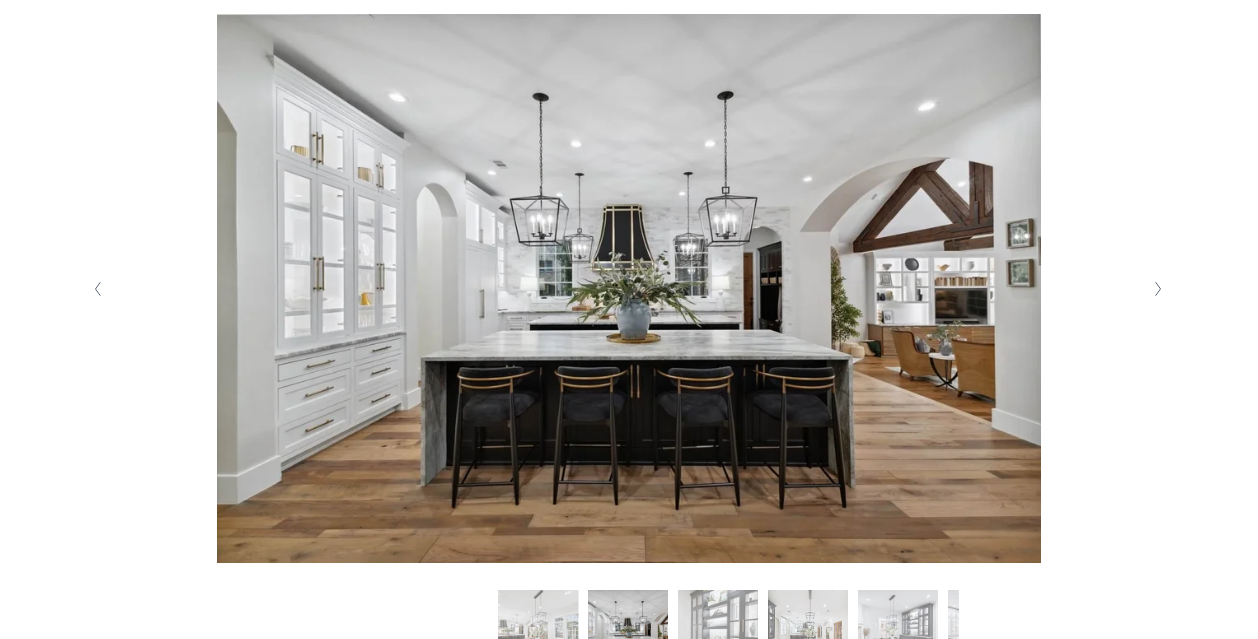 click at bounding box center [1158, 289] 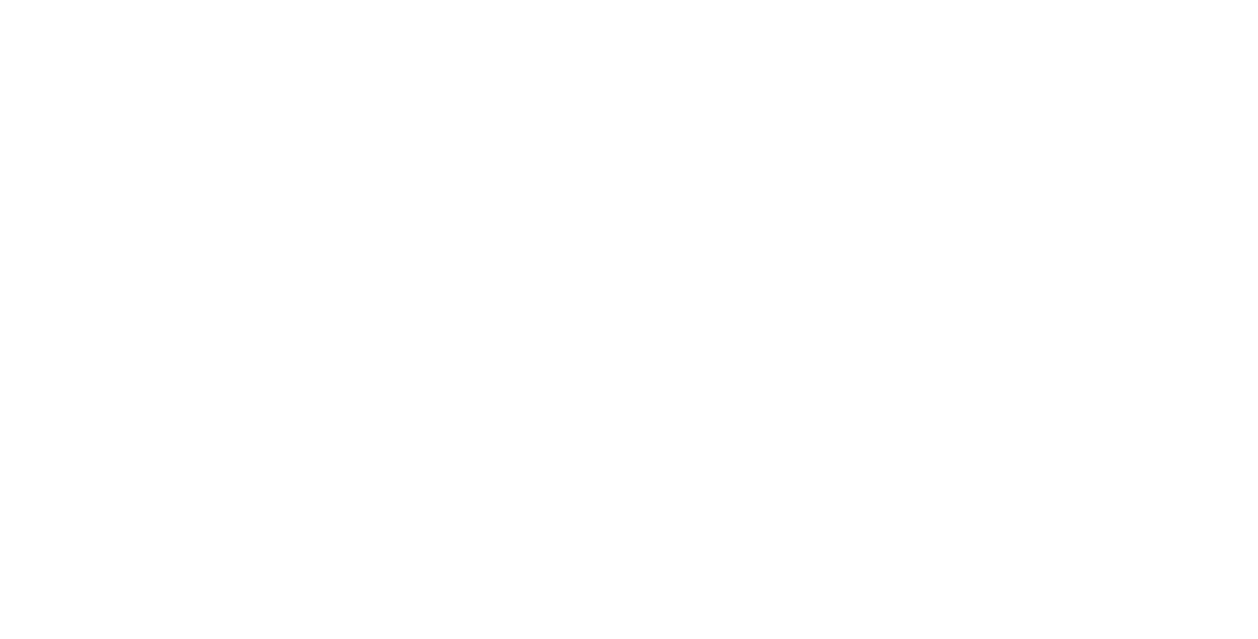 scroll, scrollTop: 388, scrollLeft: 0, axis: vertical 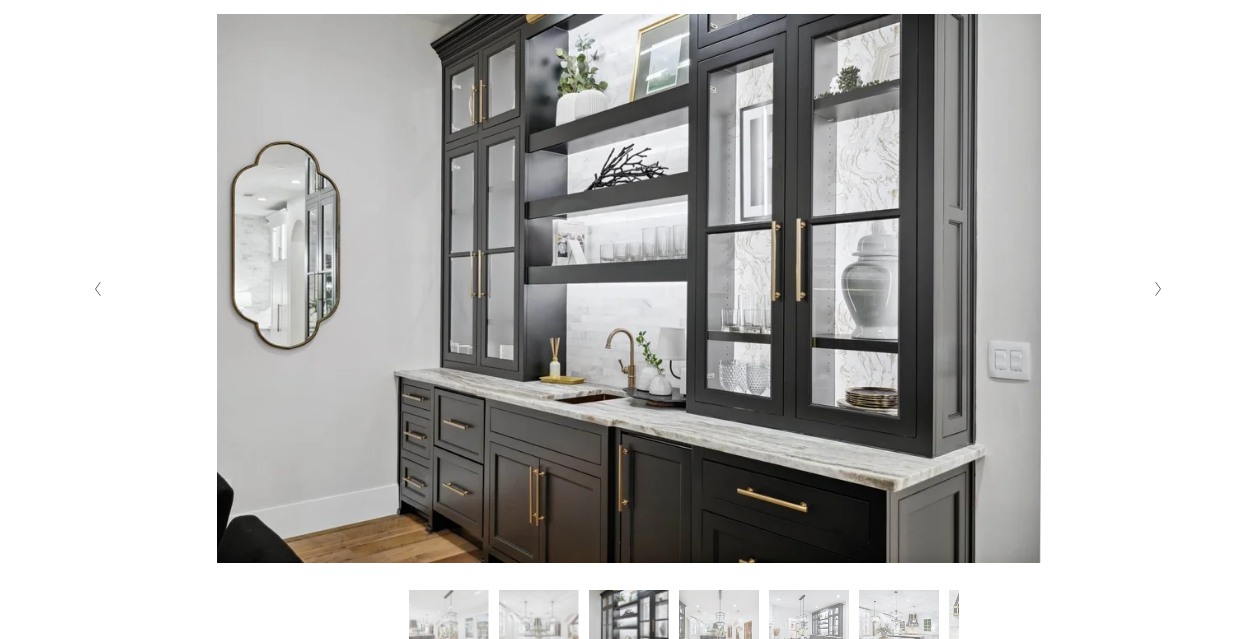 click at bounding box center [1158, 289] 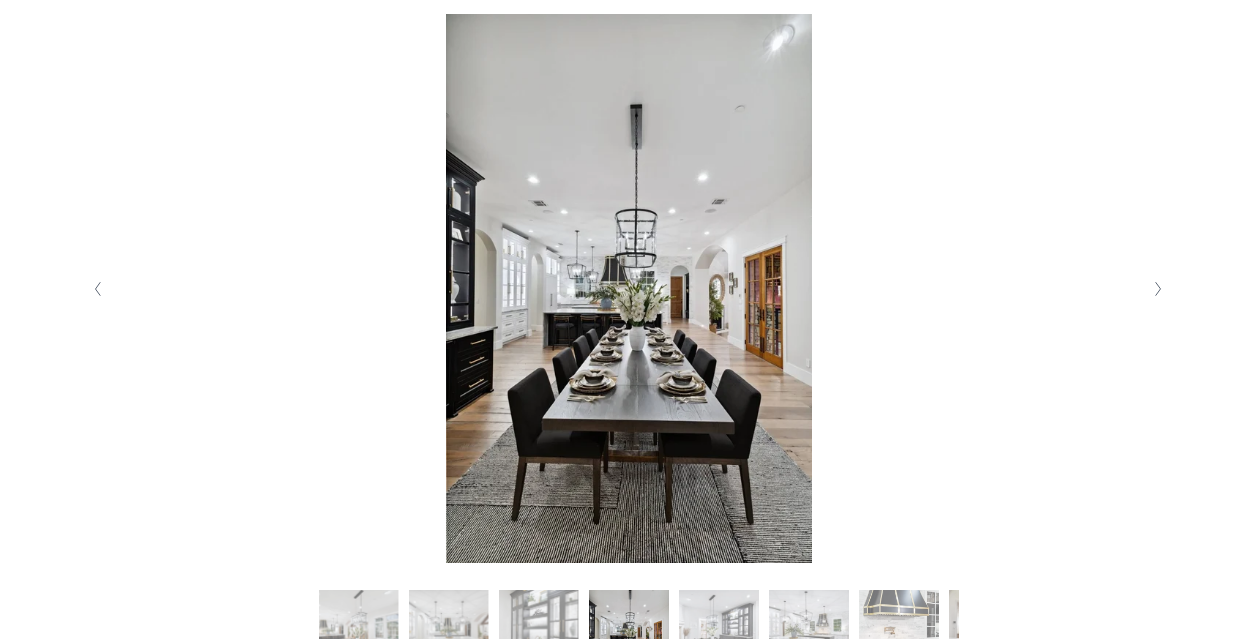 click at bounding box center [1158, 289] 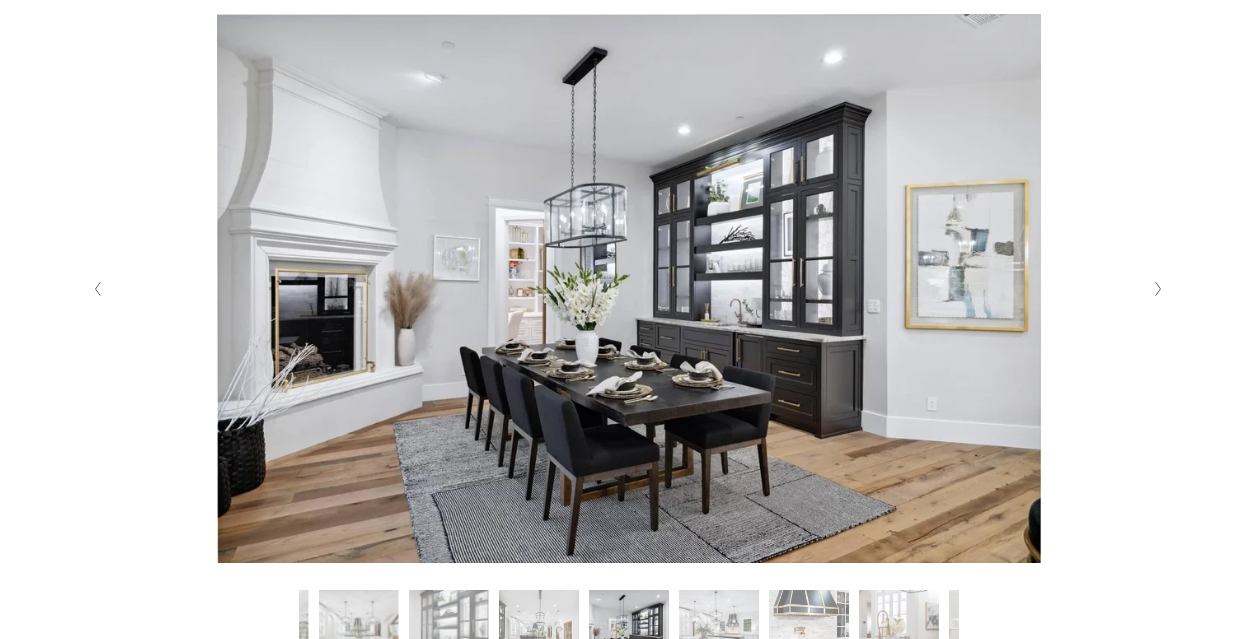 click at bounding box center [1158, 289] 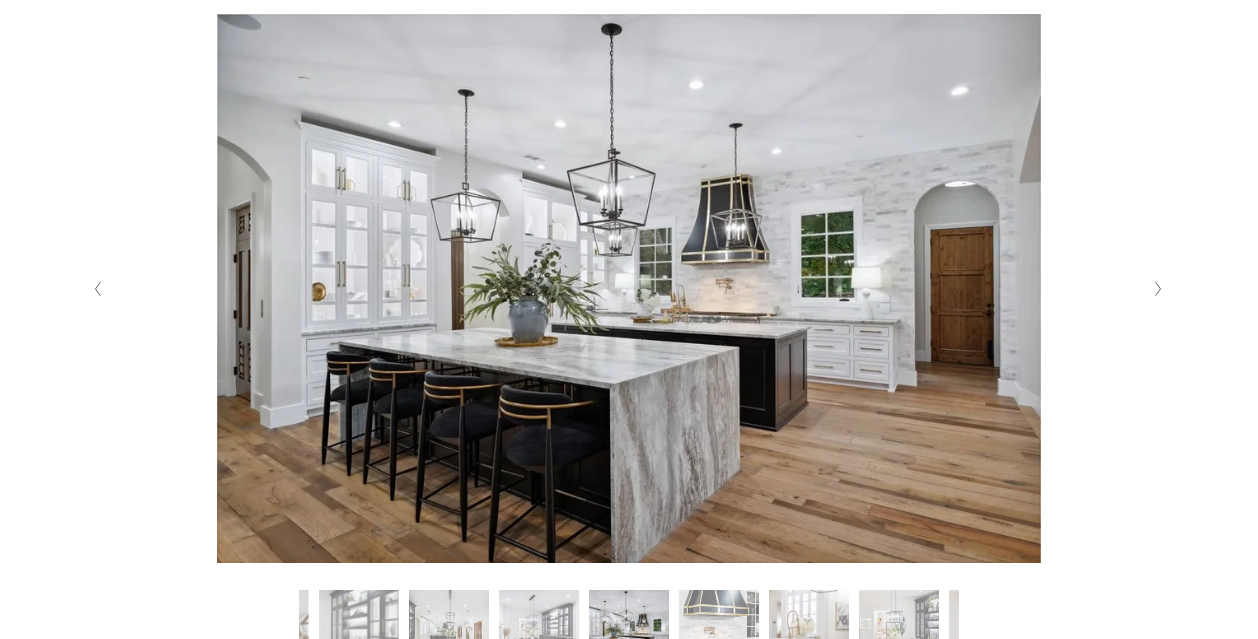 click at bounding box center (1158, 289) 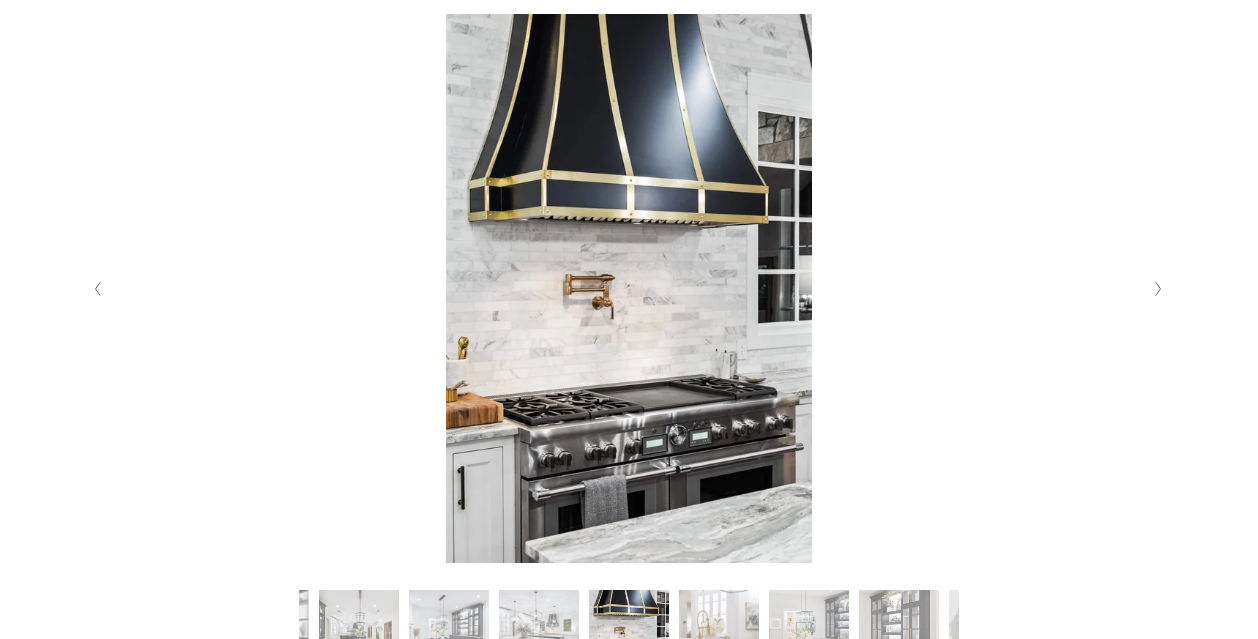 click at bounding box center (1158, 289) 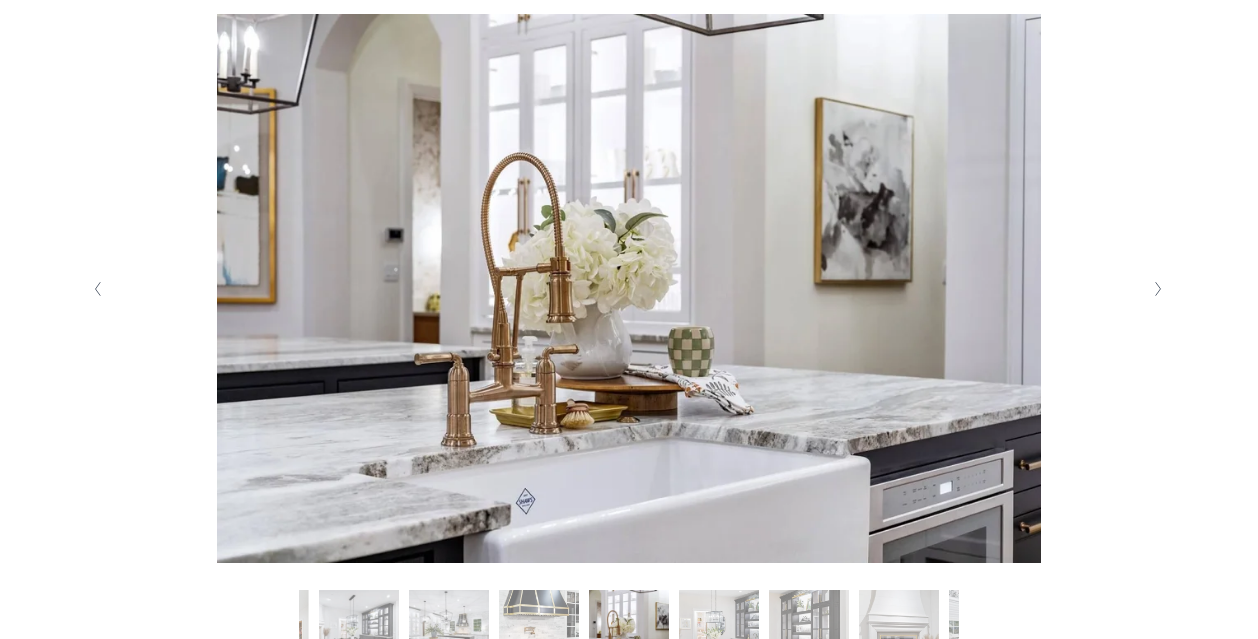 click at bounding box center [98, 289] 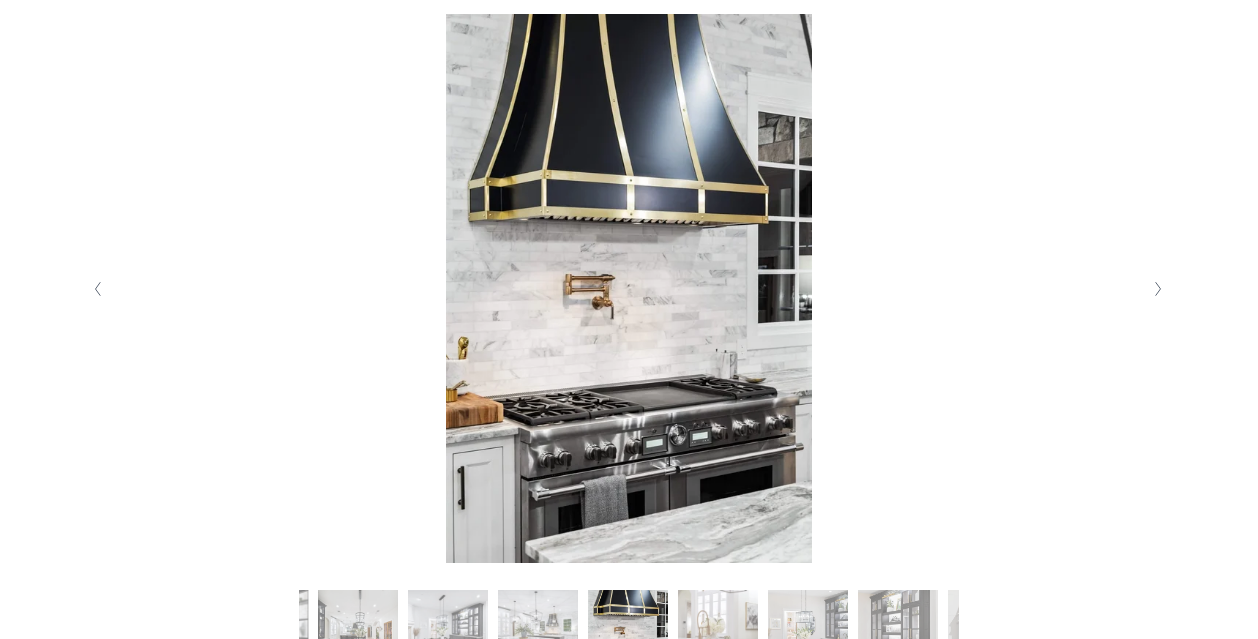 click at bounding box center [1158, 289] 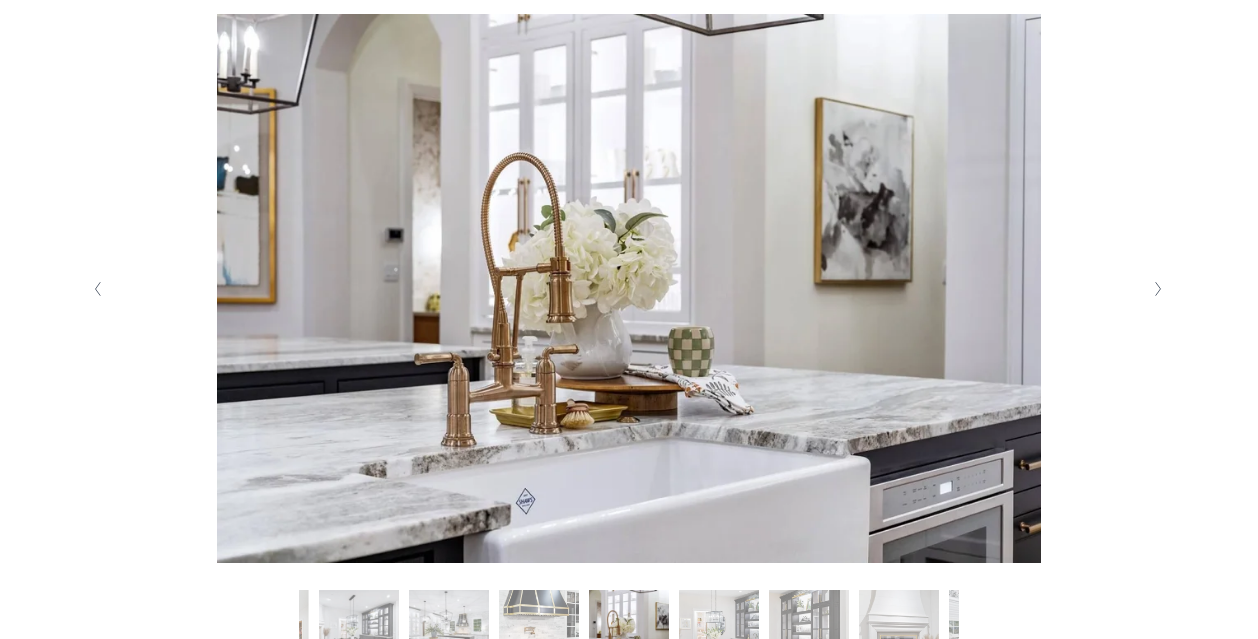 click at bounding box center [1158, 289] 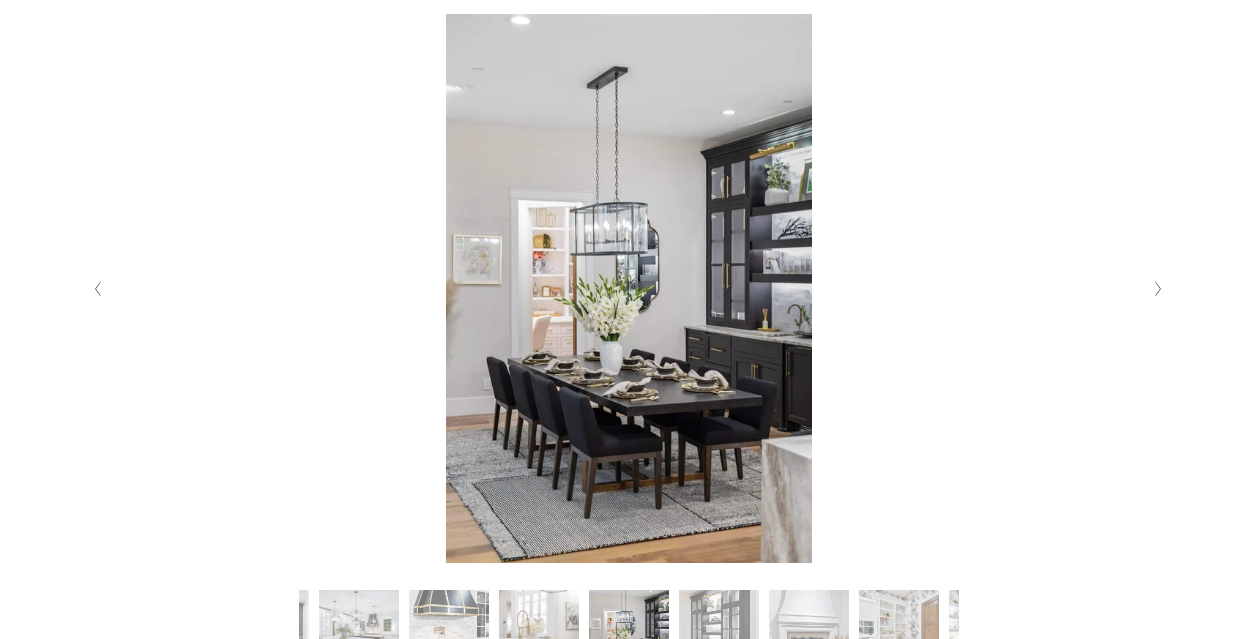 click at bounding box center [1158, 289] 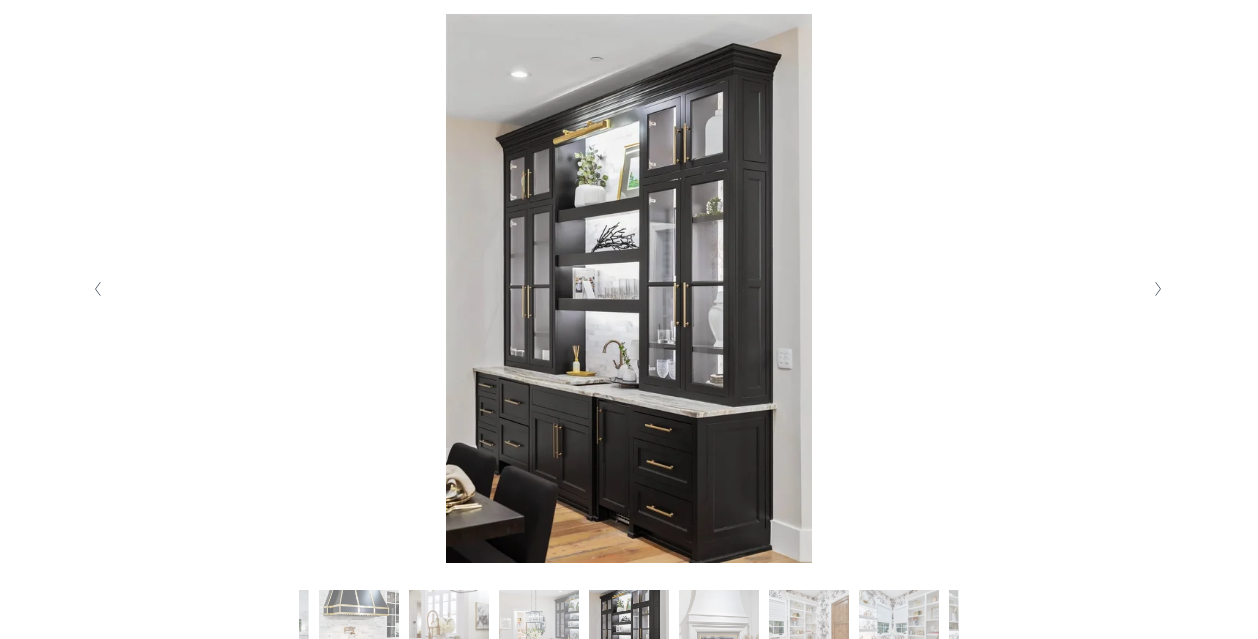 click at bounding box center [1158, 289] 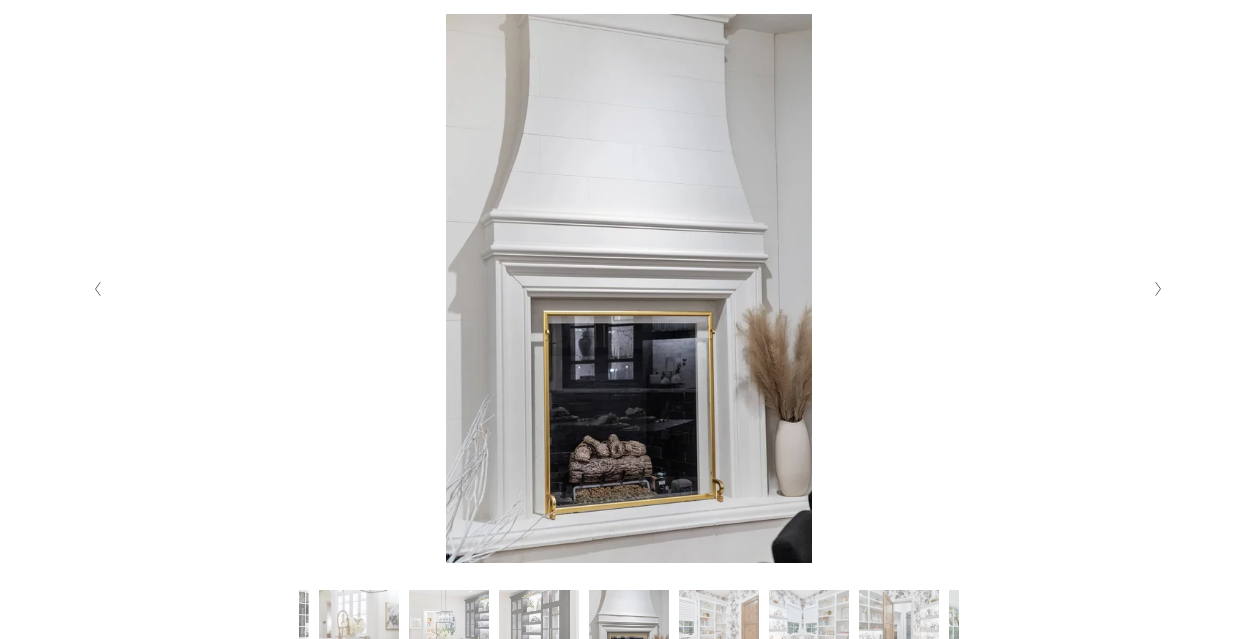 click at bounding box center [1158, 289] 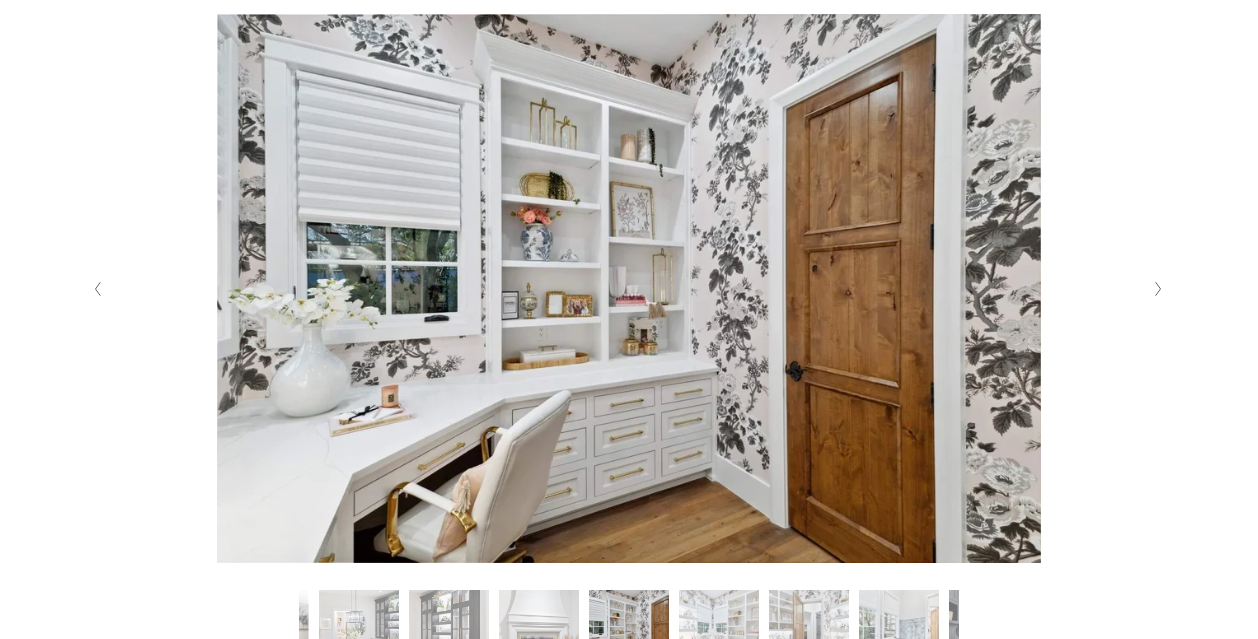 click at bounding box center [1158, 289] 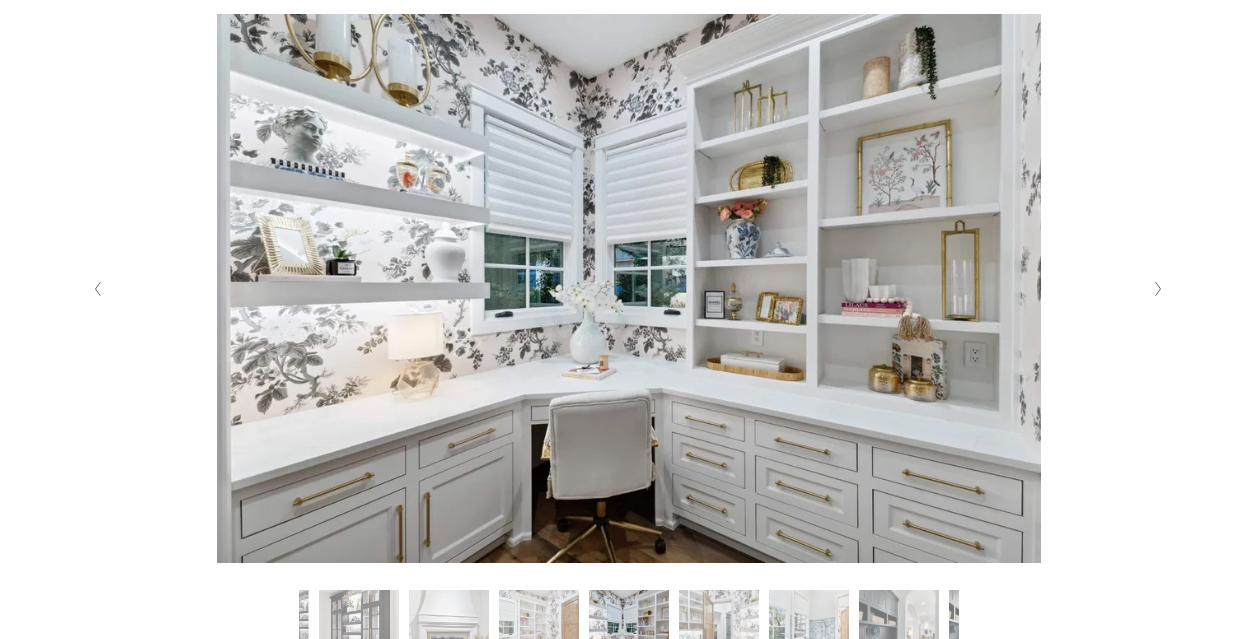 click at bounding box center [1158, 289] 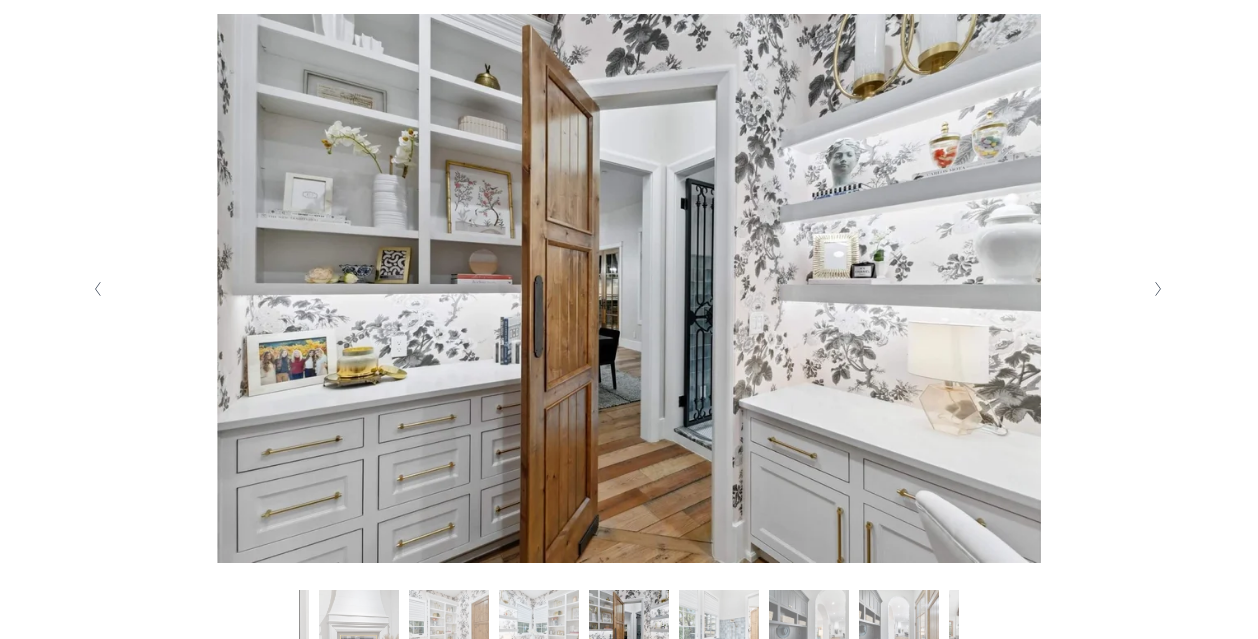 click at bounding box center [1158, 289] 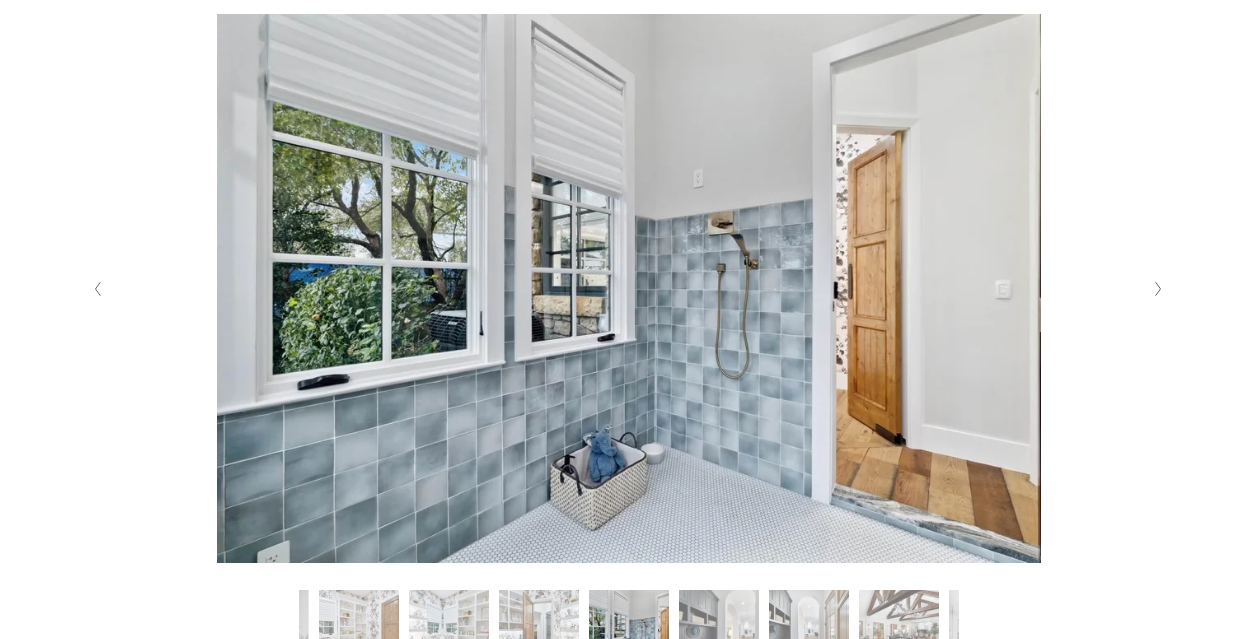 click at bounding box center (1158, 289) 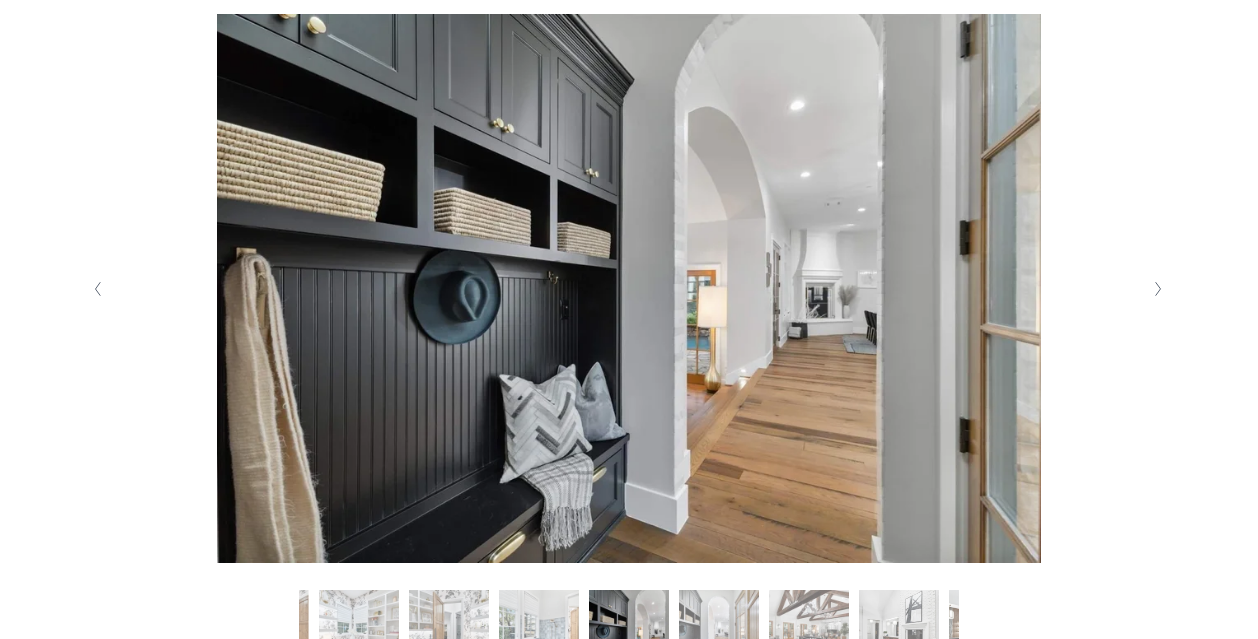 click at bounding box center (1158, 289) 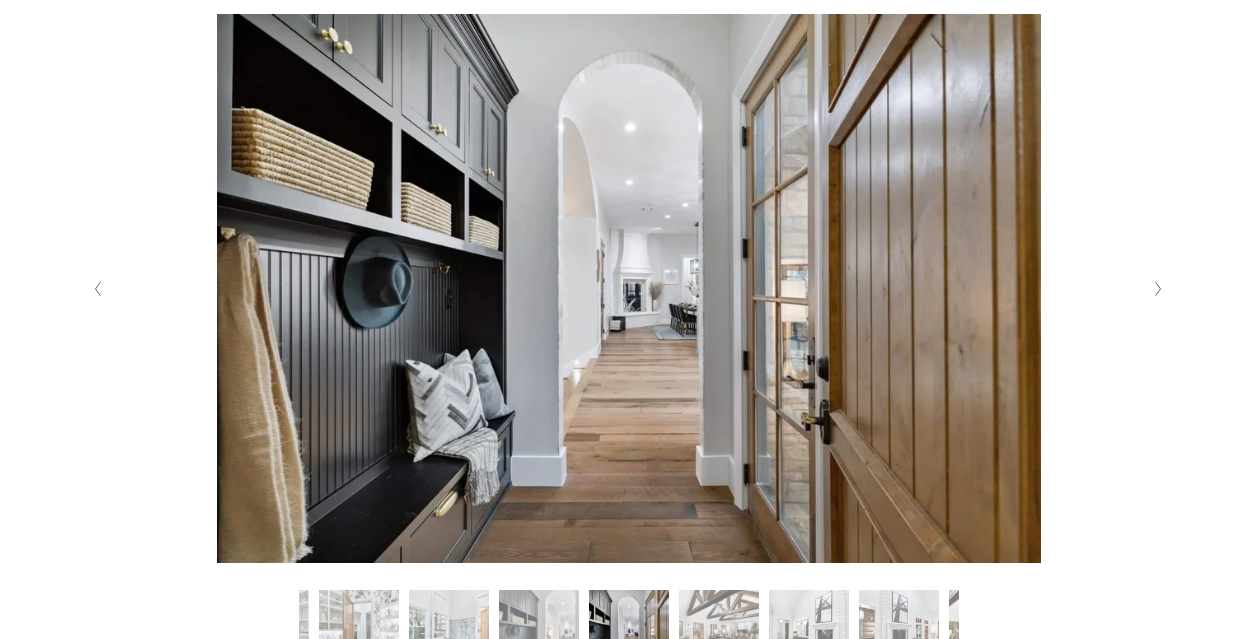 click at bounding box center [1158, 289] 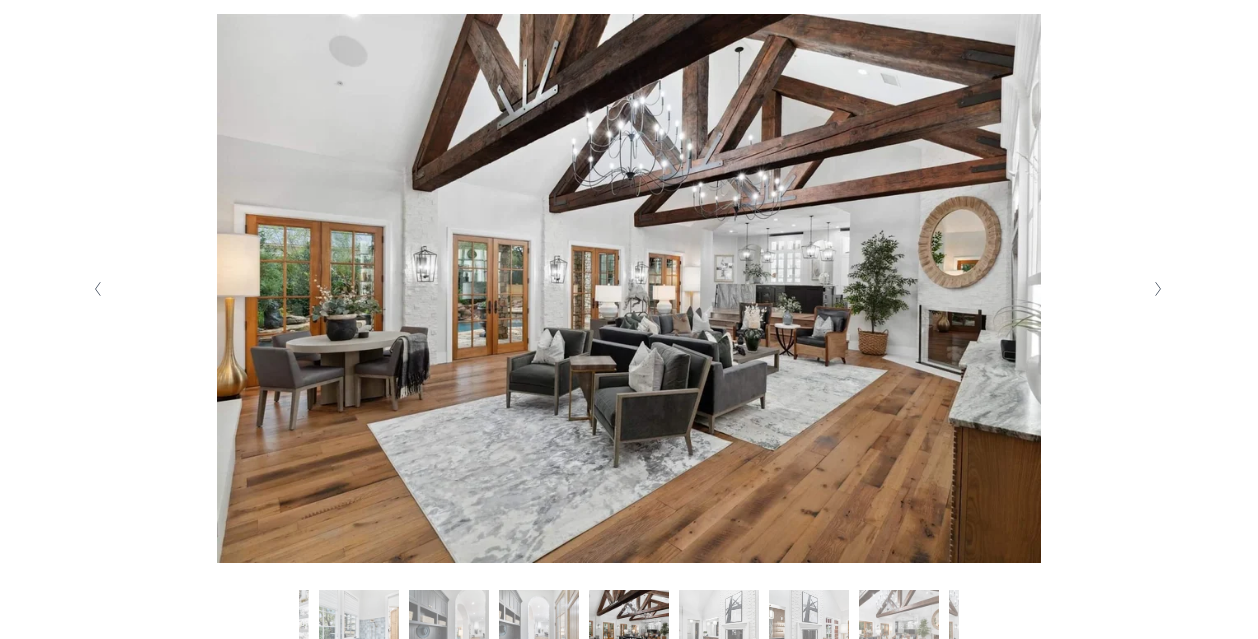 click at bounding box center [1158, 289] 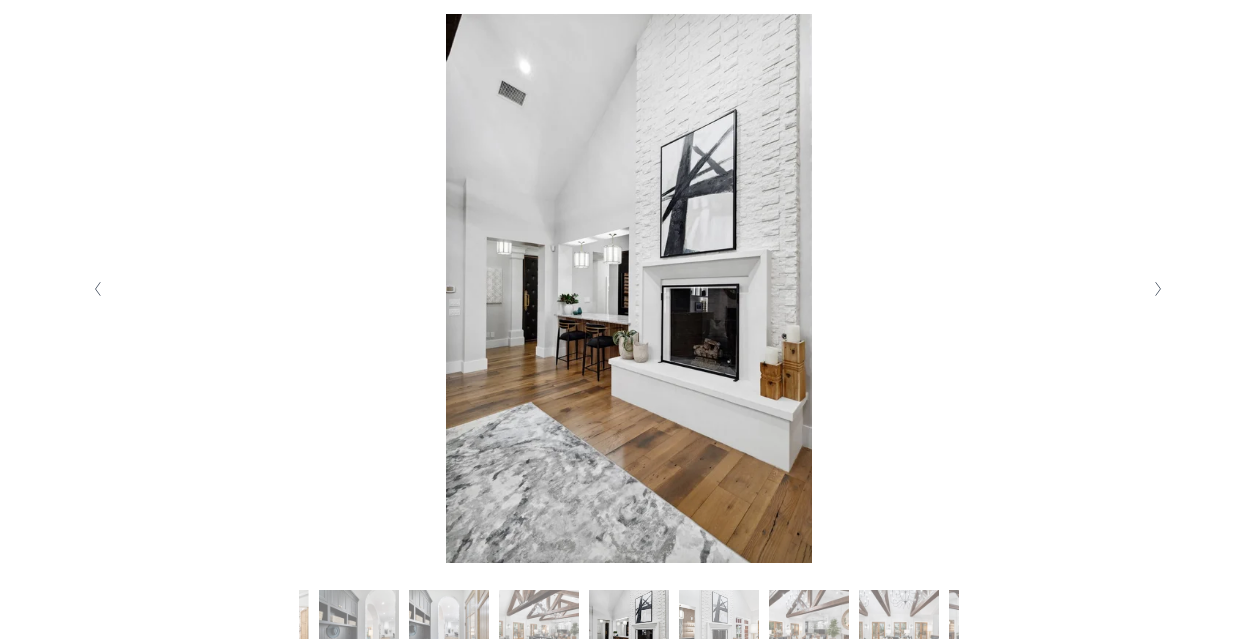 click at bounding box center [1158, 289] 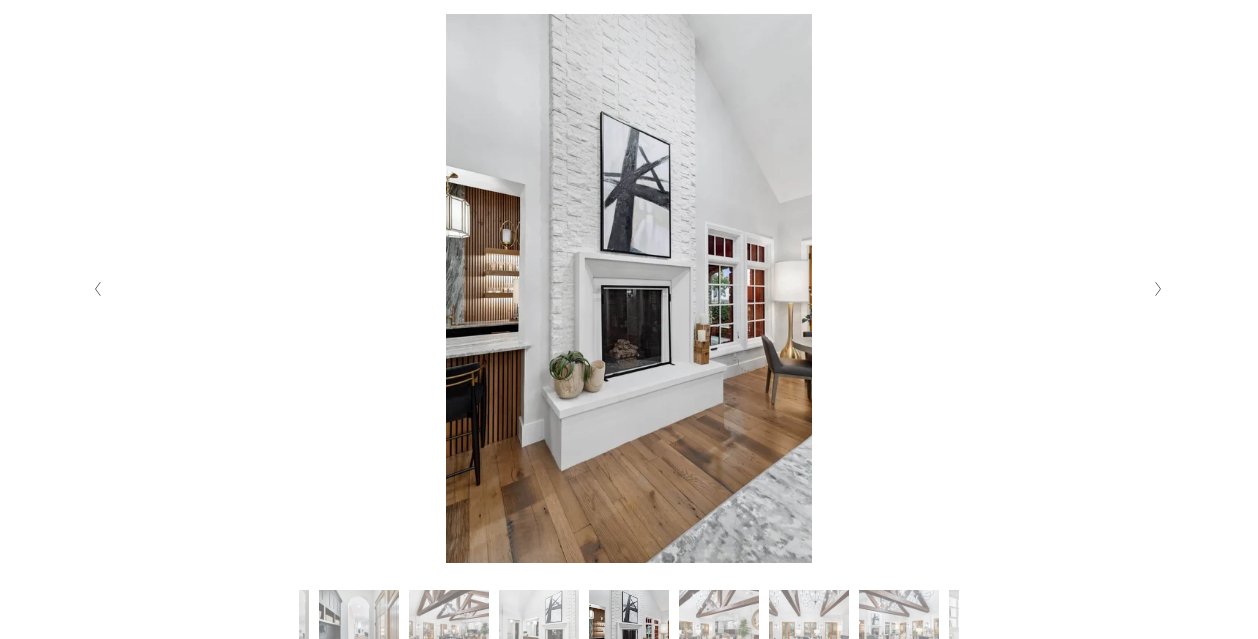 click at bounding box center [1158, 289] 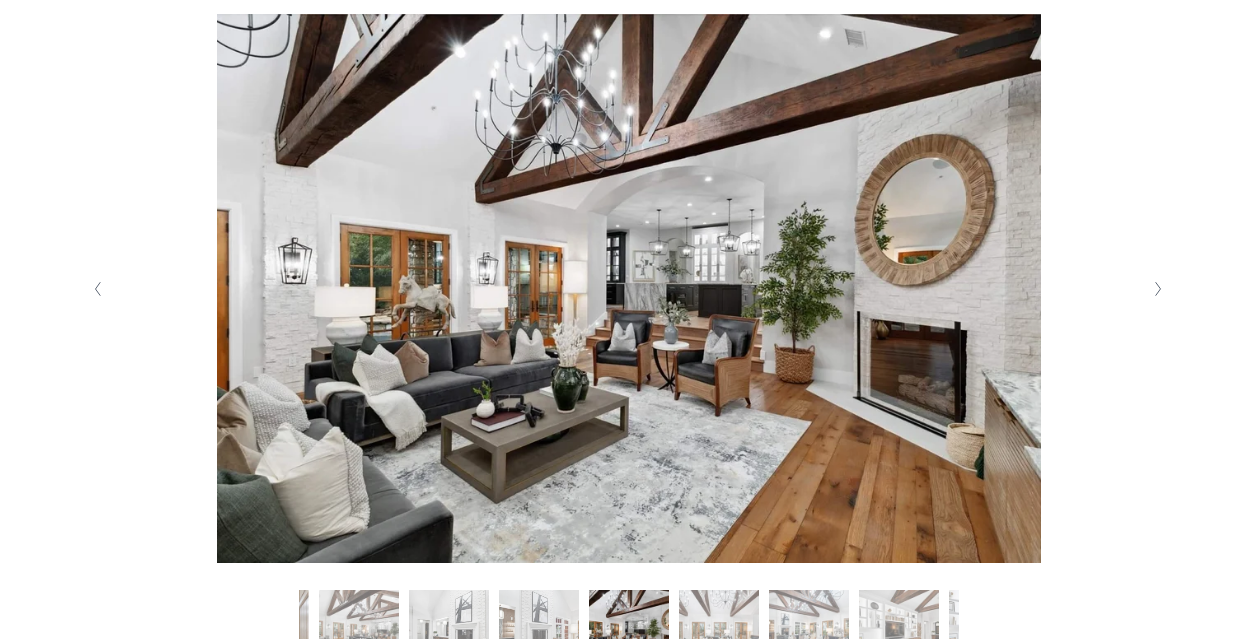 click at bounding box center [1158, 289] 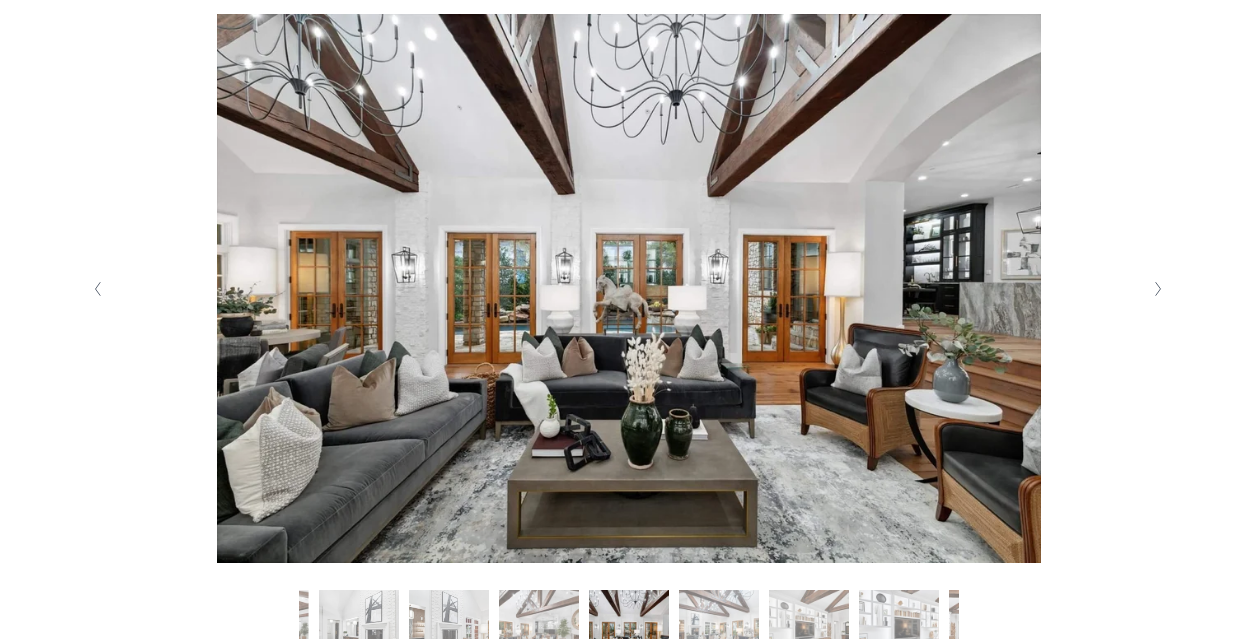 click at bounding box center (1158, 289) 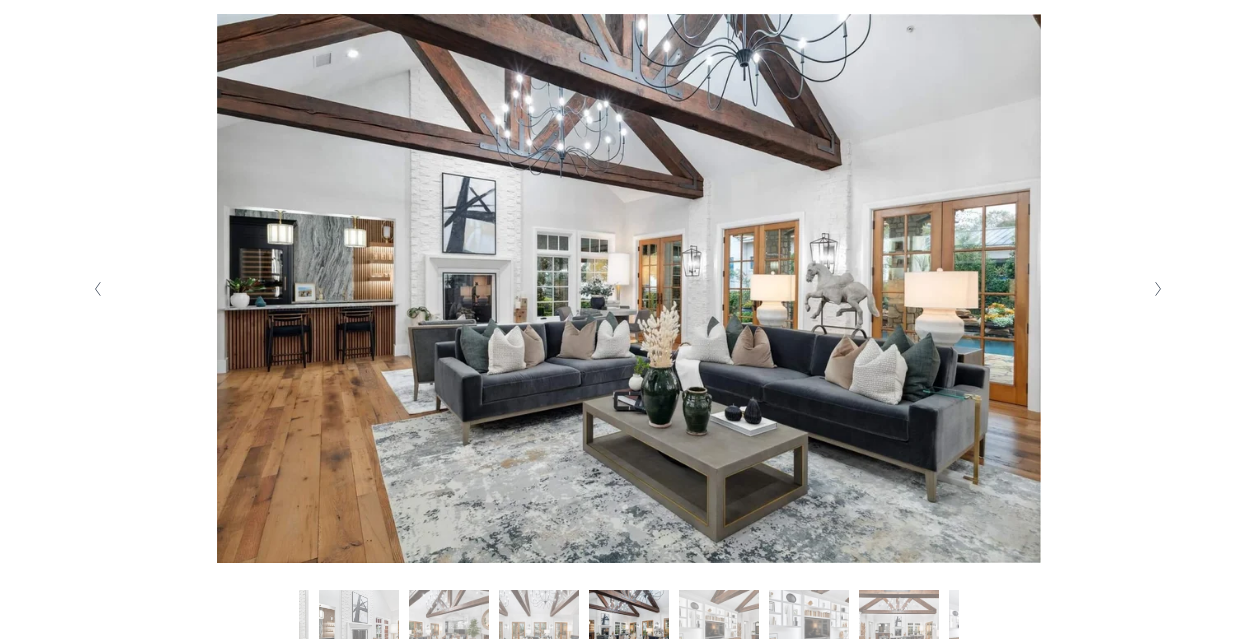 click at bounding box center (1158, 289) 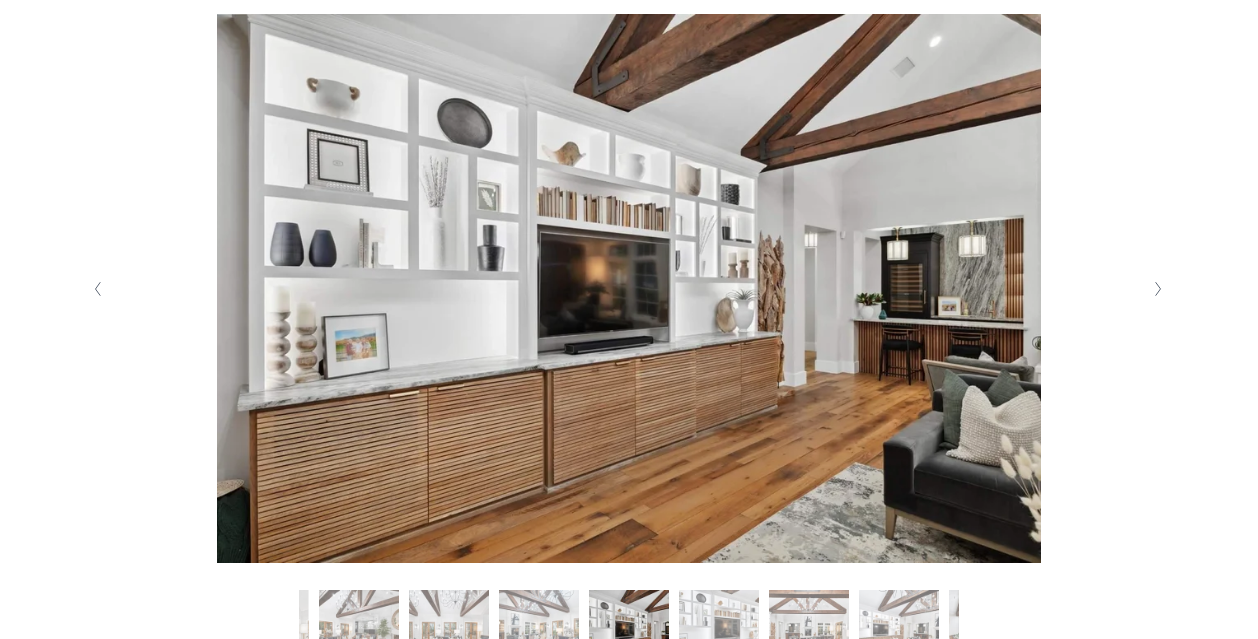 click at bounding box center [1158, 289] 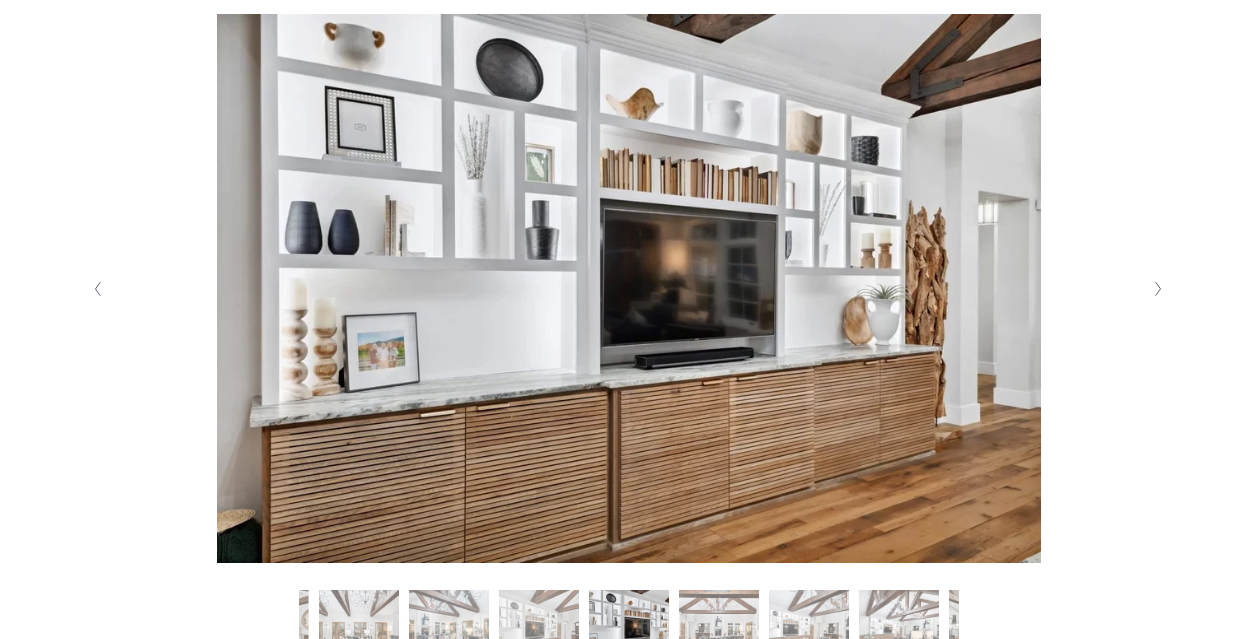 click at bounding box center (1158, 289) 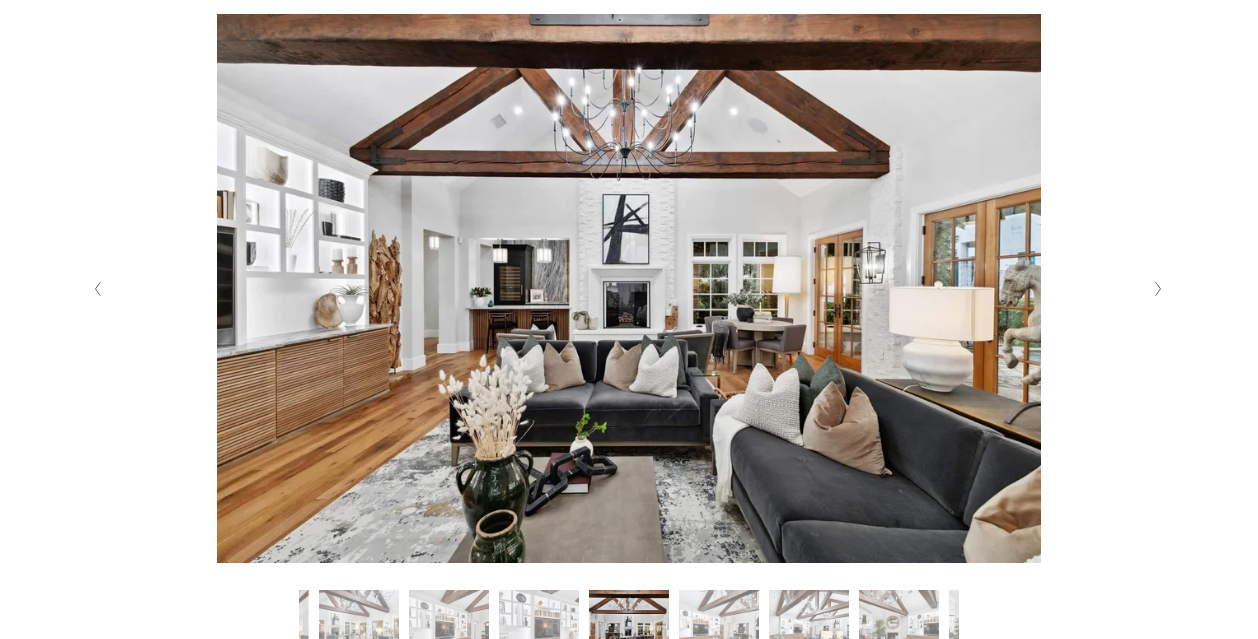 click at bounding box center [1158, 289] 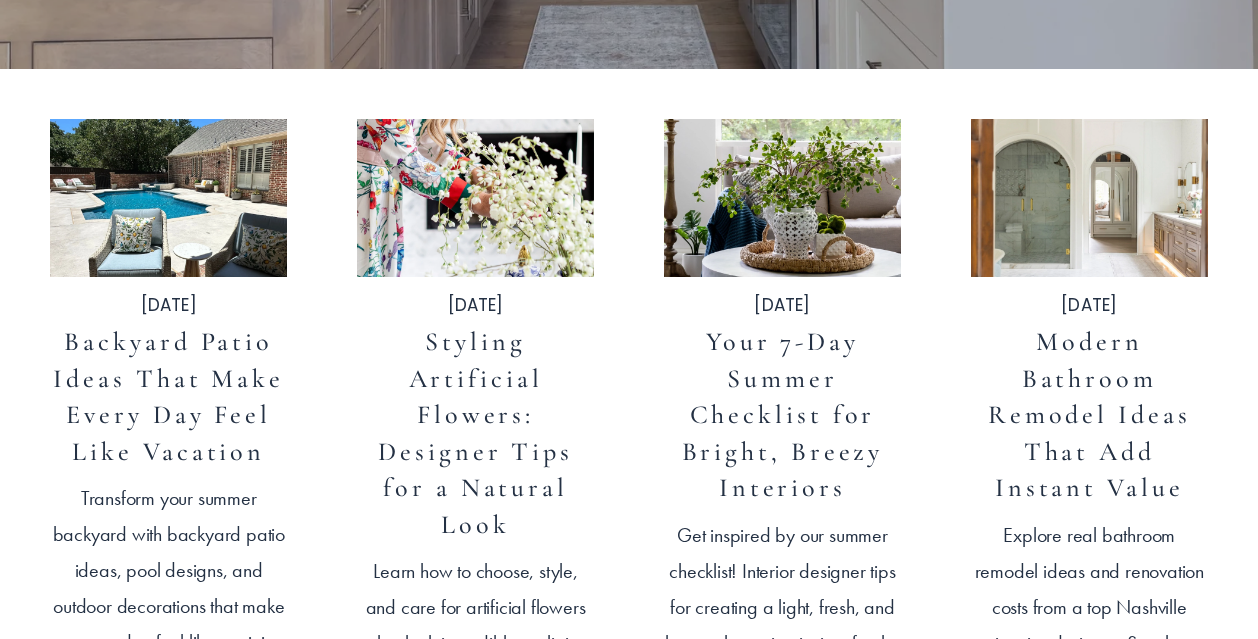 scroll, scrollTop: 583, scrollLeft: 0, axis: vertical 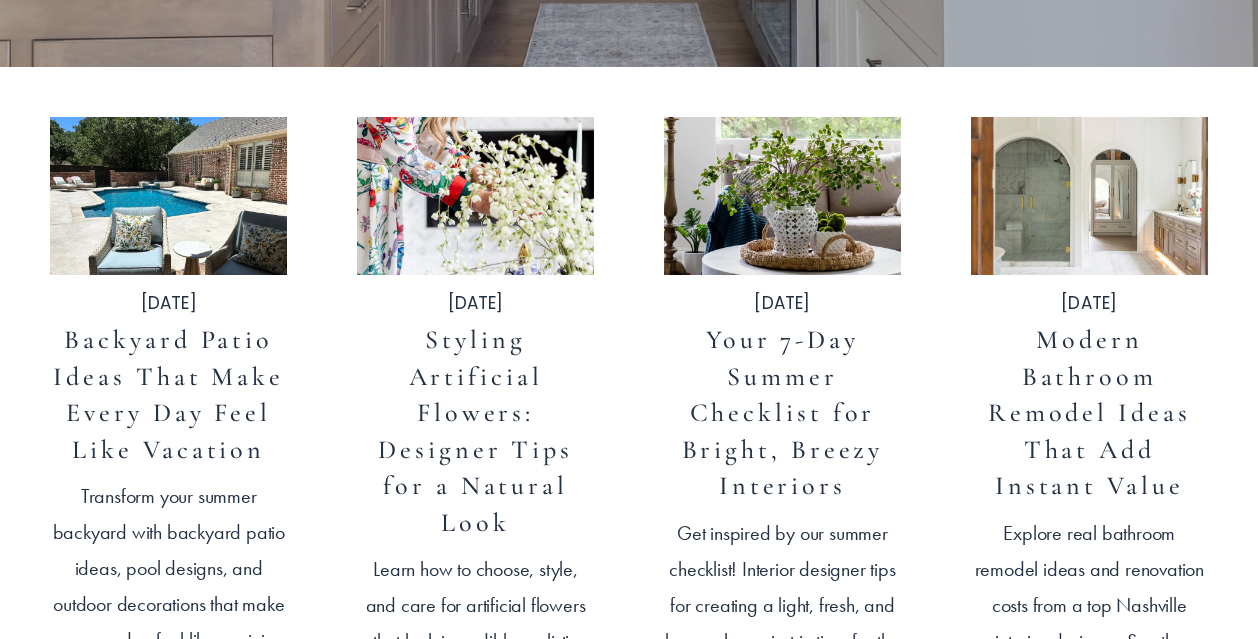 click on "Styling Artificial Flowers: Designer Tips for a Natural Look" at bounding box center (475, 430) 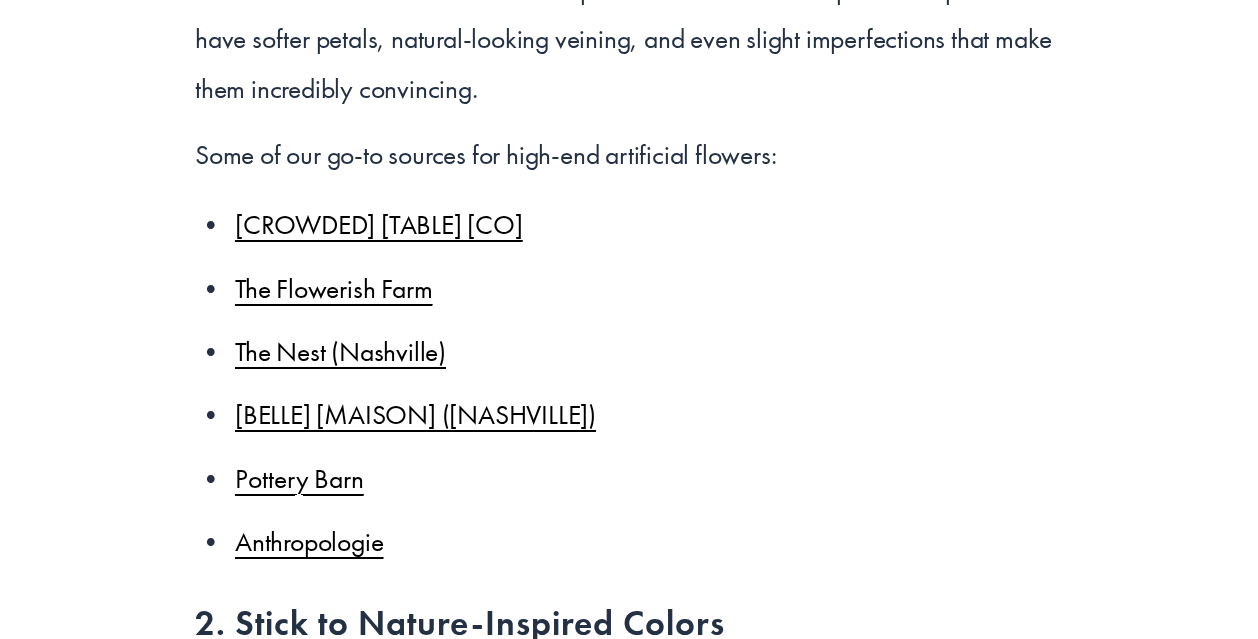 scroll, scrollTop: 3900, scrollLeft: 0, axis: vertical 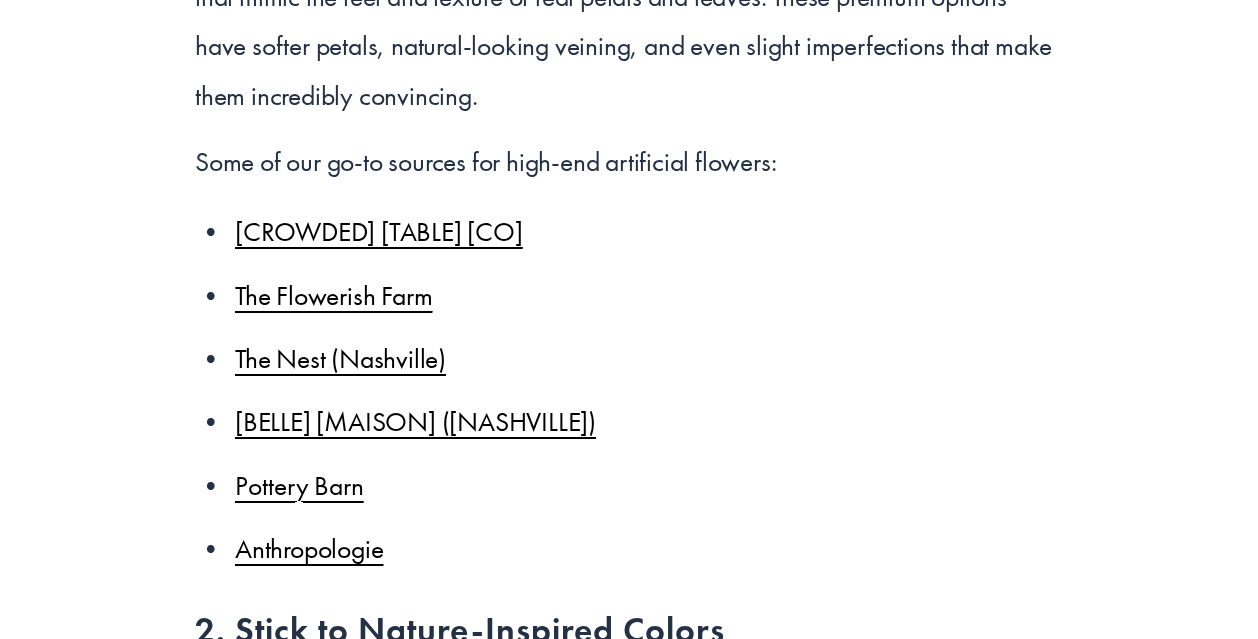 click on "The Nest (Nashville)" at bounding box center (340, 358) 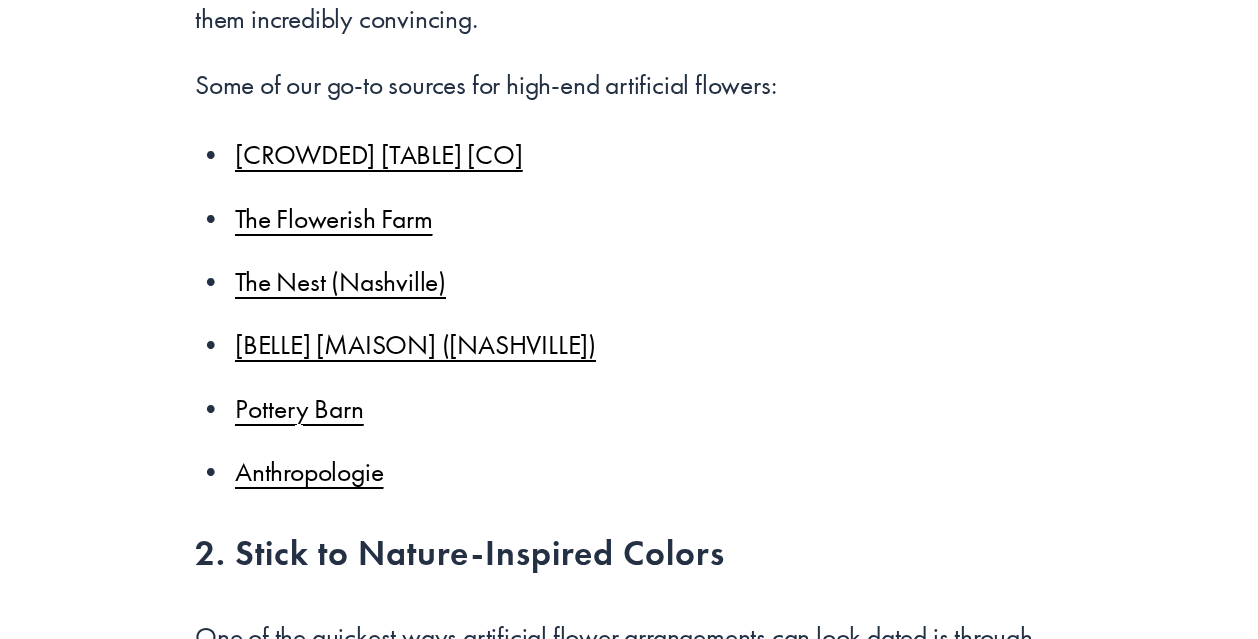 scroll, scrollTop: 3976, scrollLeft: 0, axis: vertical 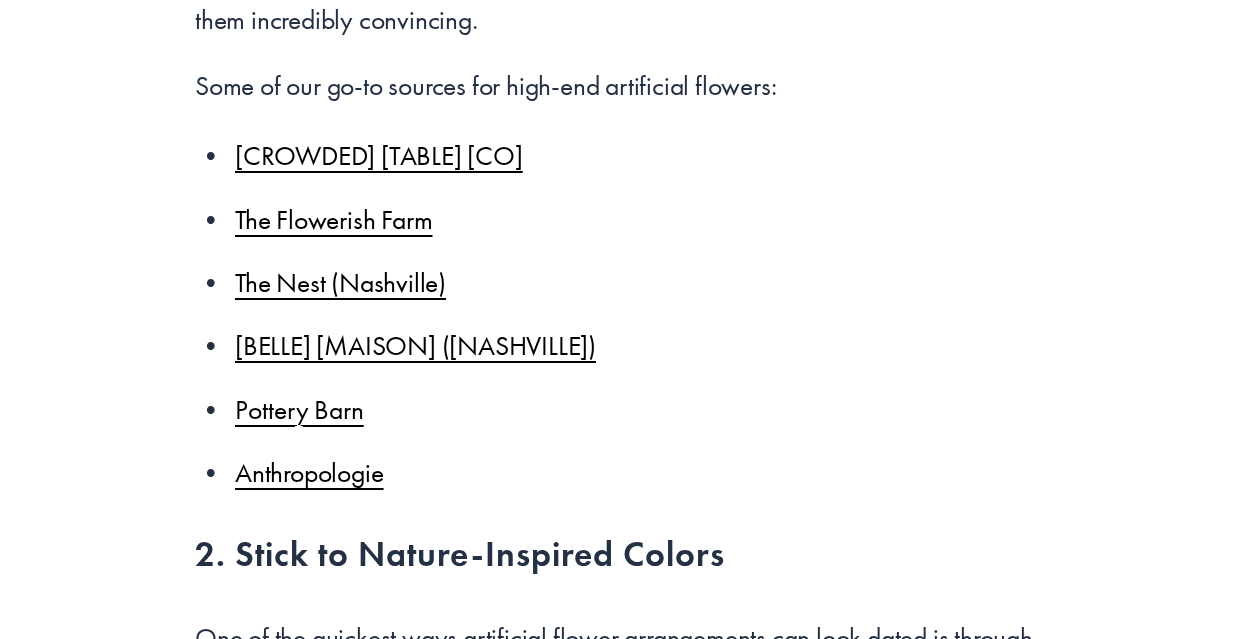 click on "Belle Maison (Nashville)" at bounding box center (415, 345) 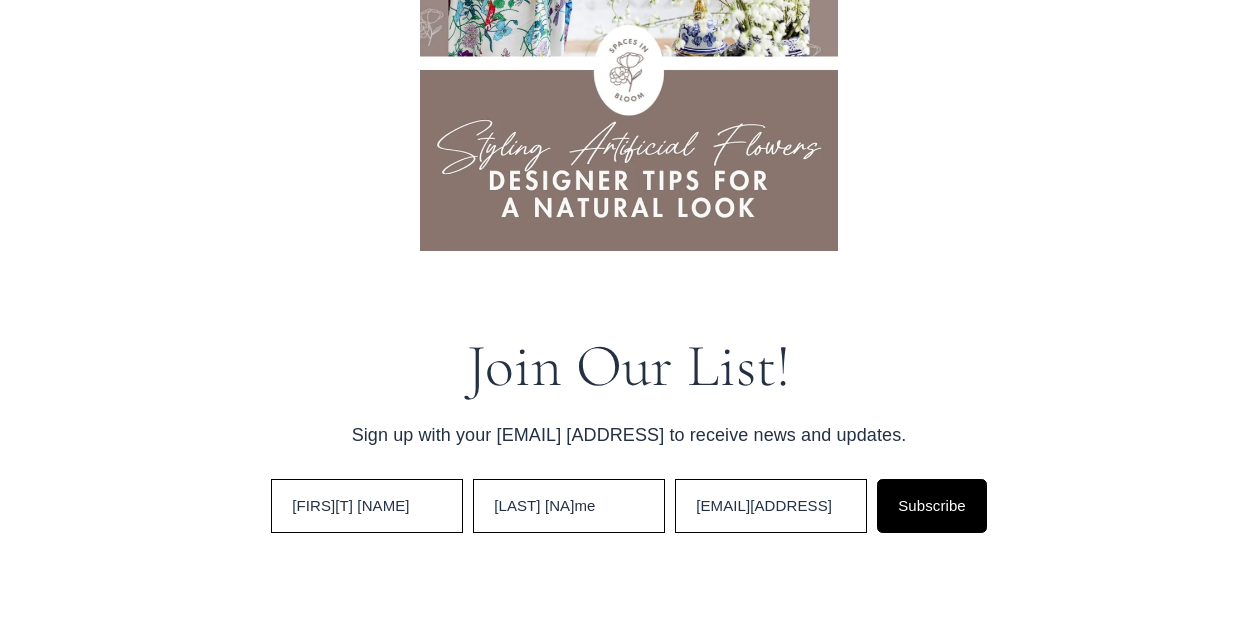 scroll, scrollTop: 15672, scrollLeft: 0, axis: vertical 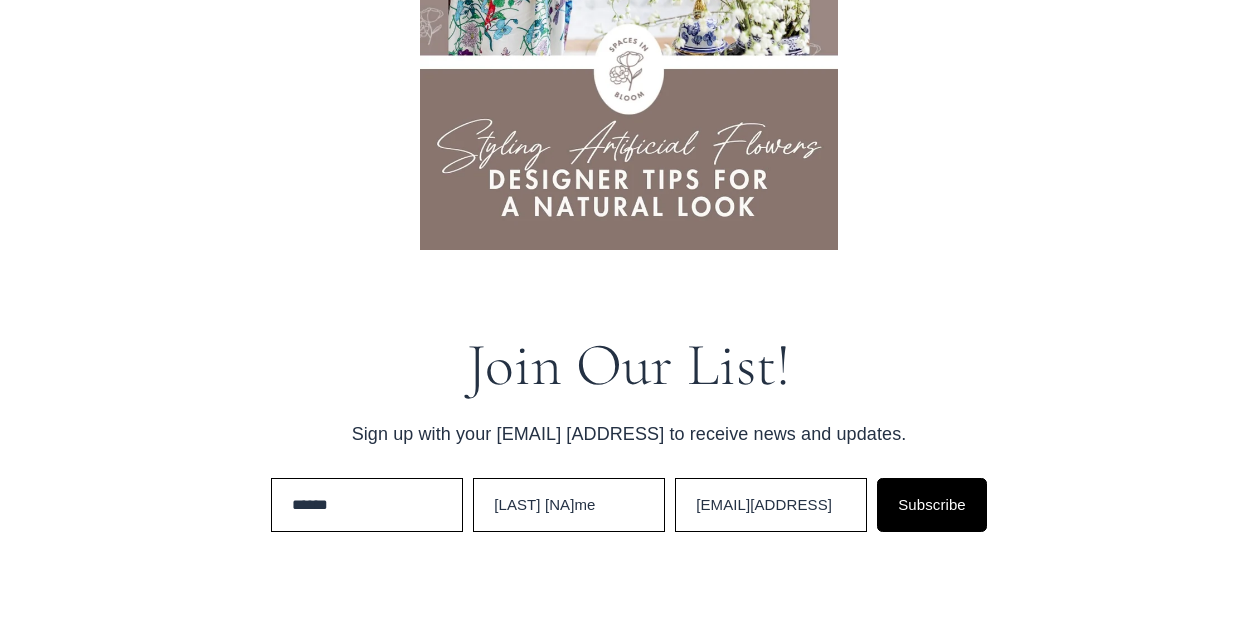 type on "******" 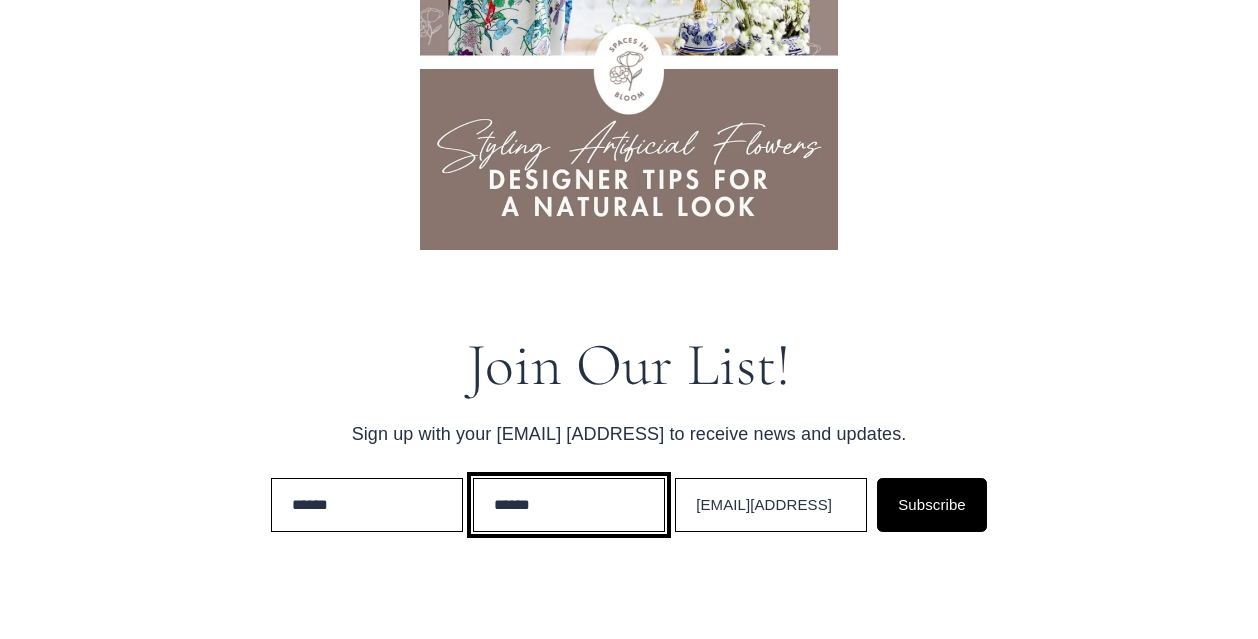 type on "******" 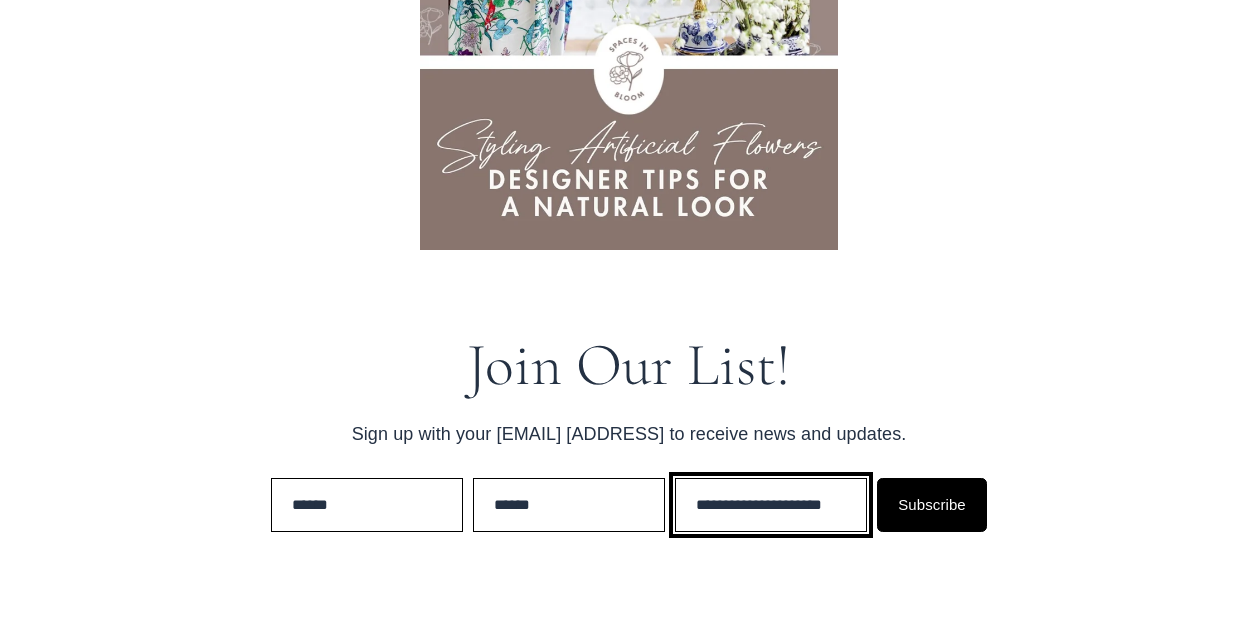 type on "**********" 